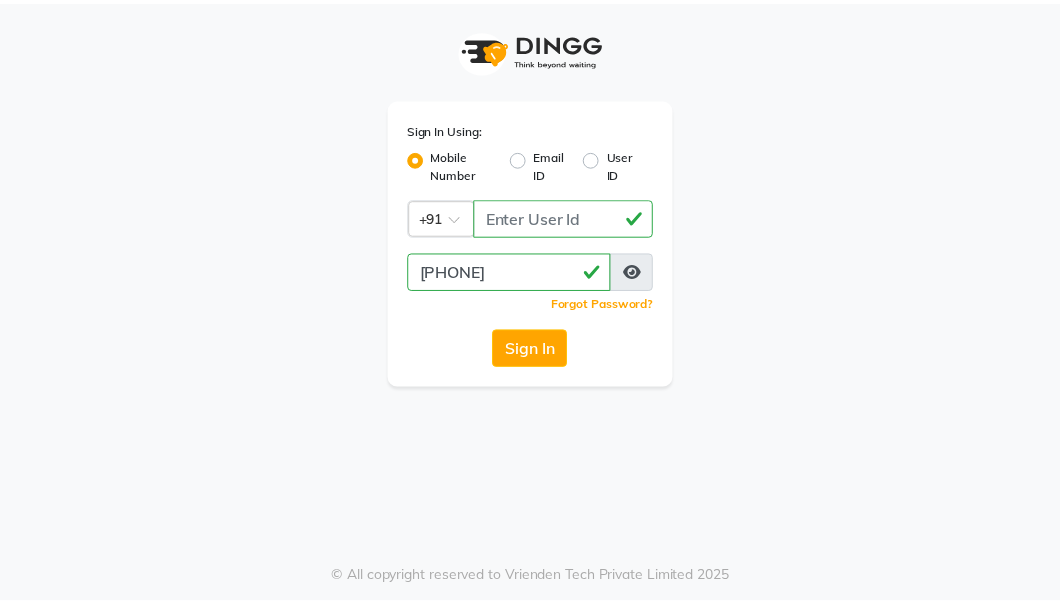 scroll, scrollTop: 0, scrollLeft: 0, axis: both 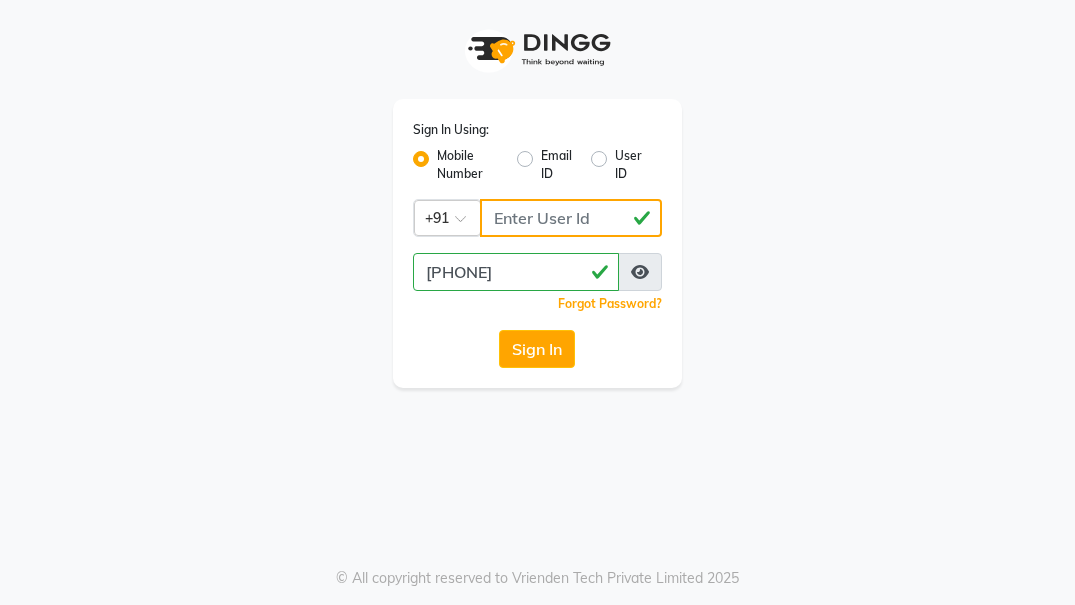 click on "[PHONE]" 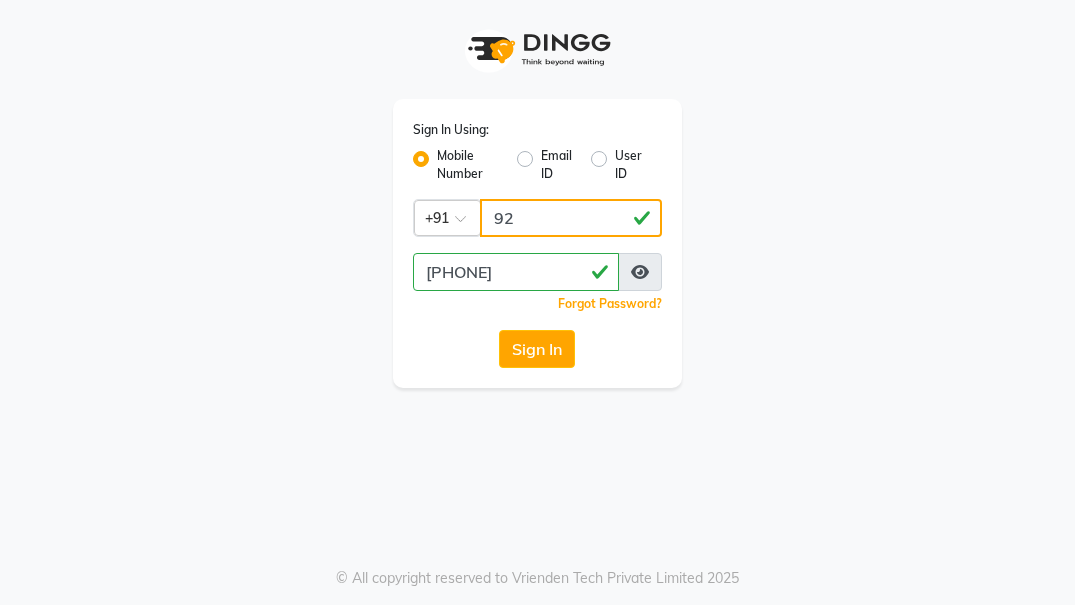 type on "9" 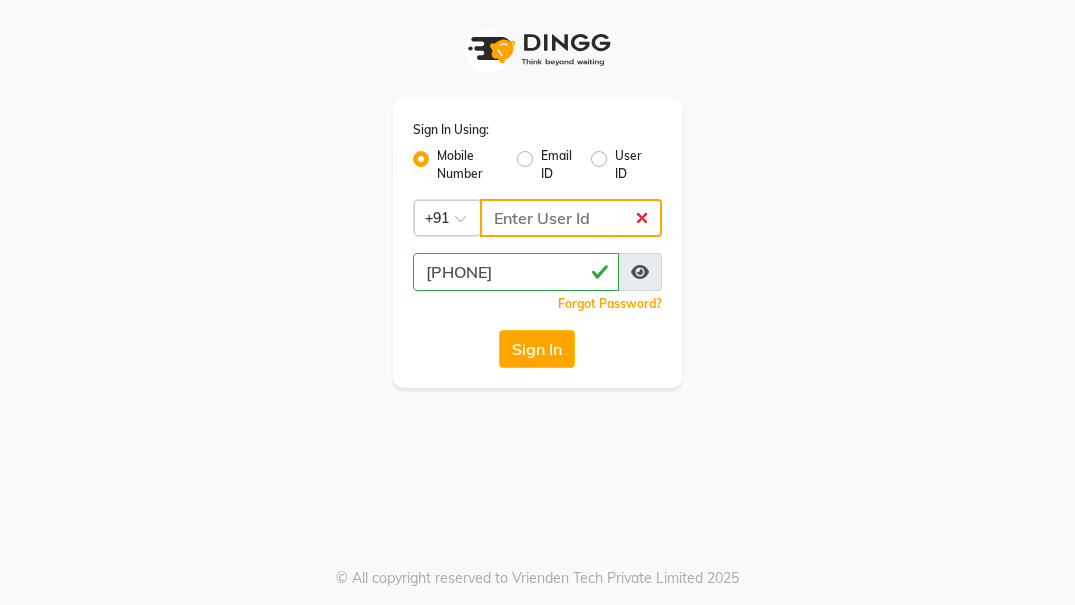 type 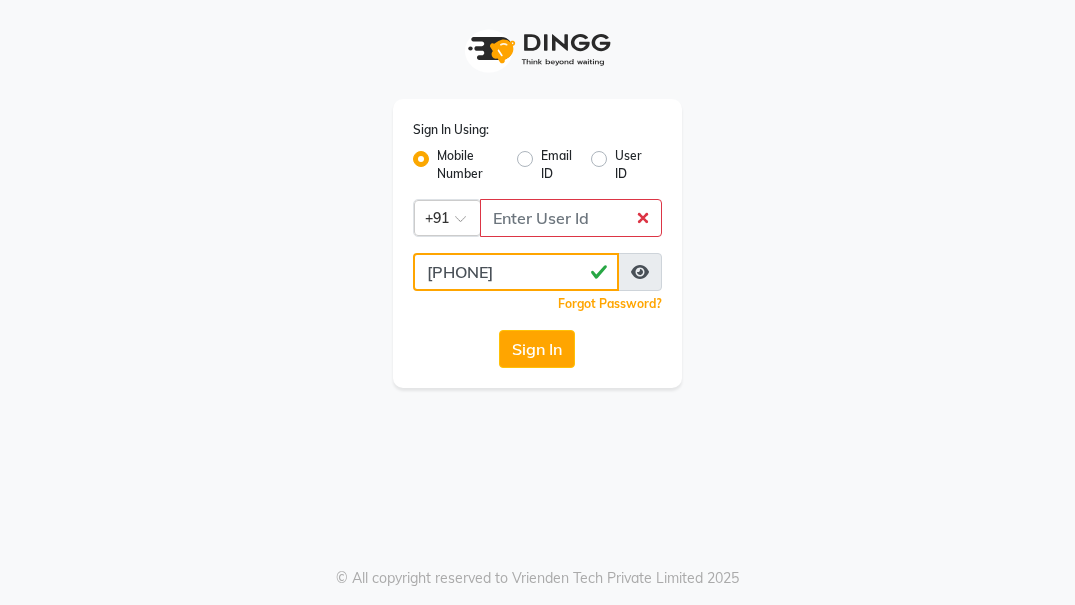 click on "[PHONE]" 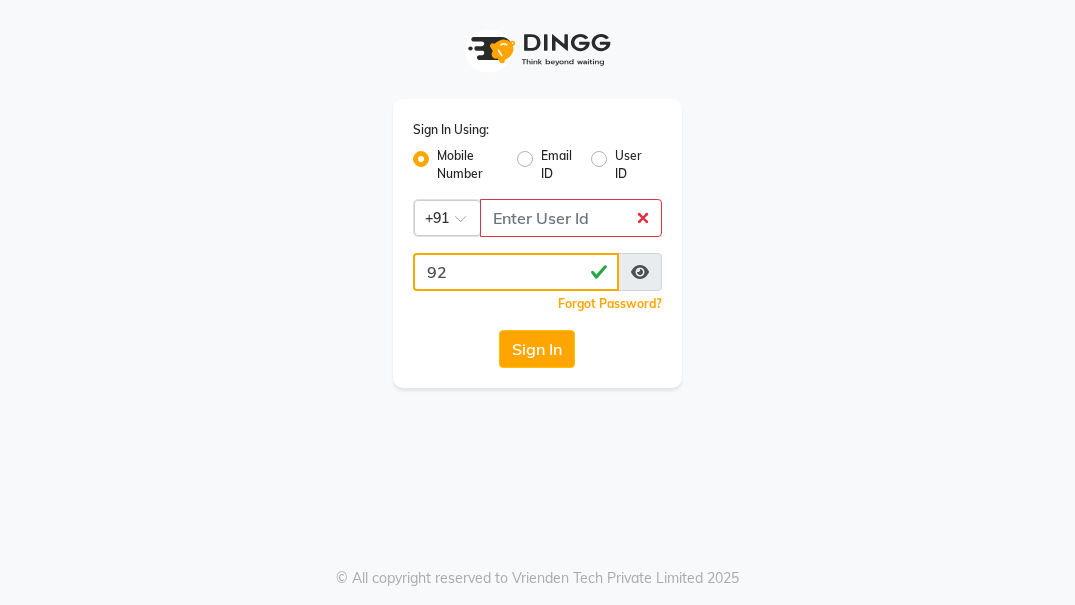 type on "9" 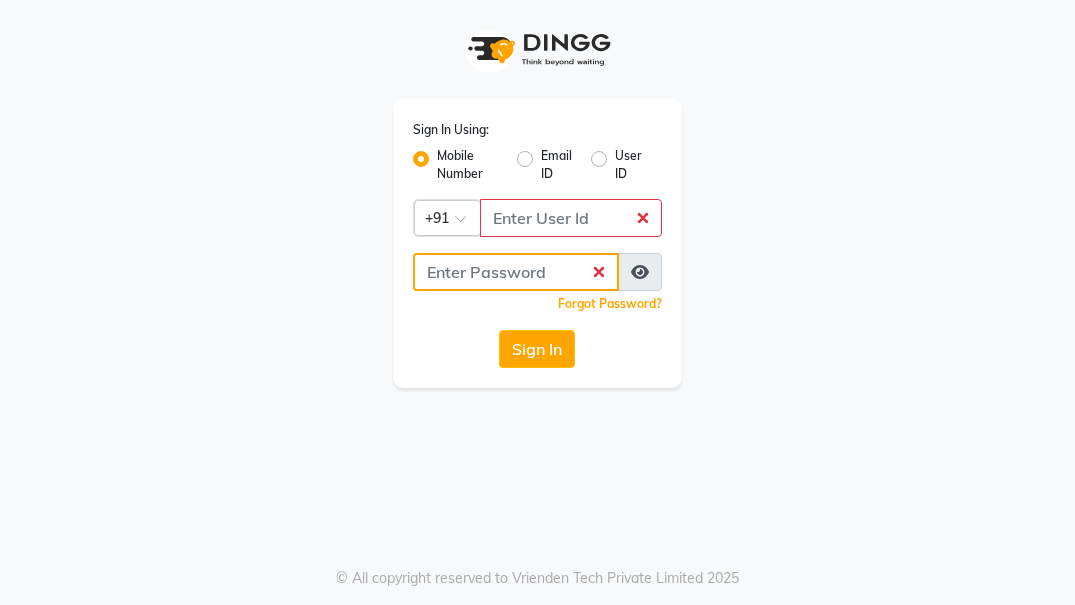 type 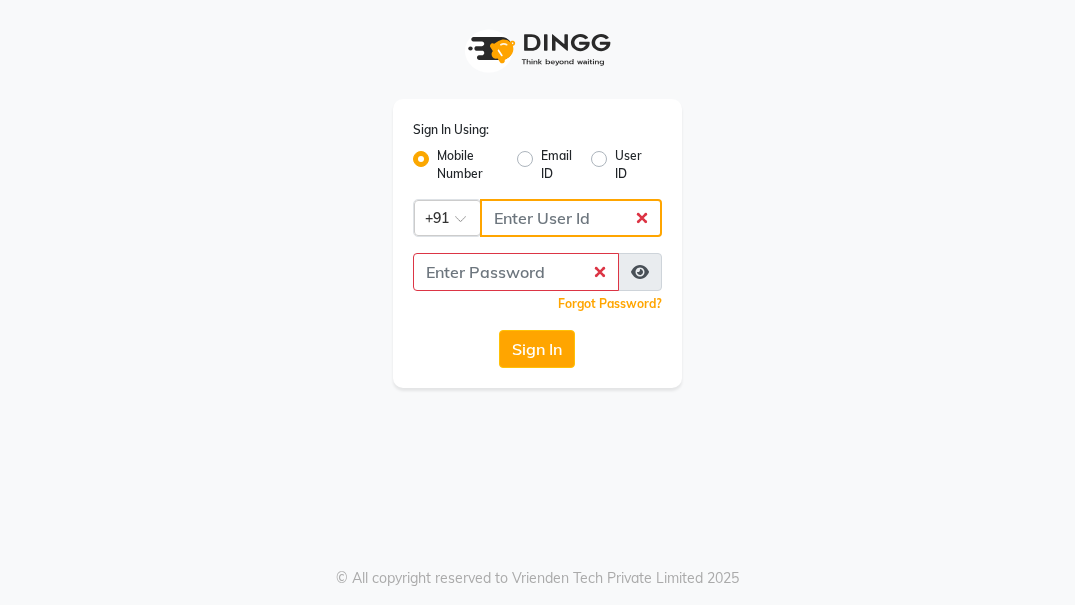 click 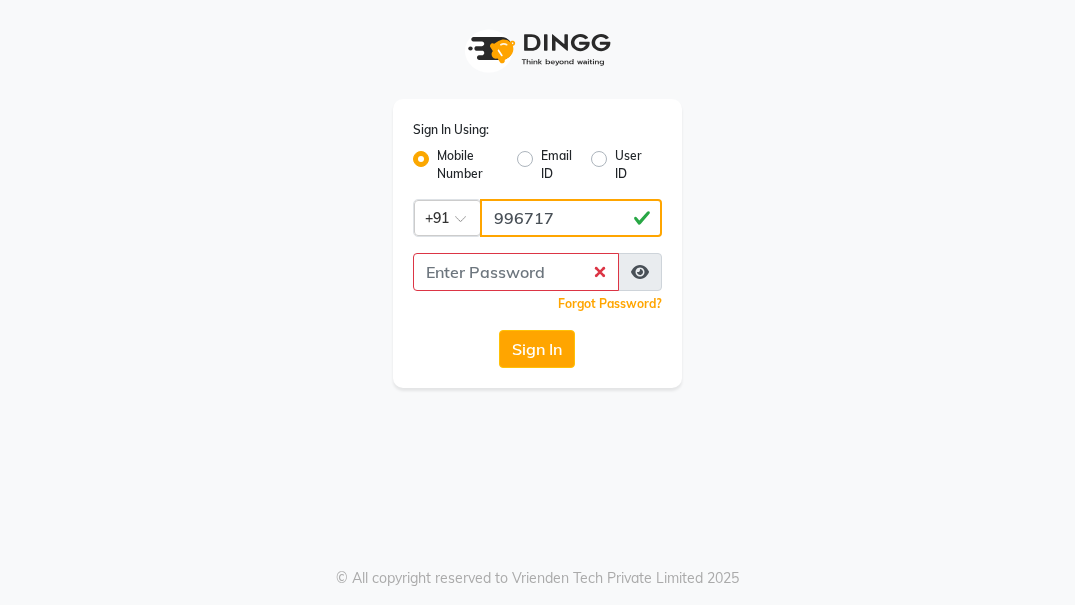 click on "996717" 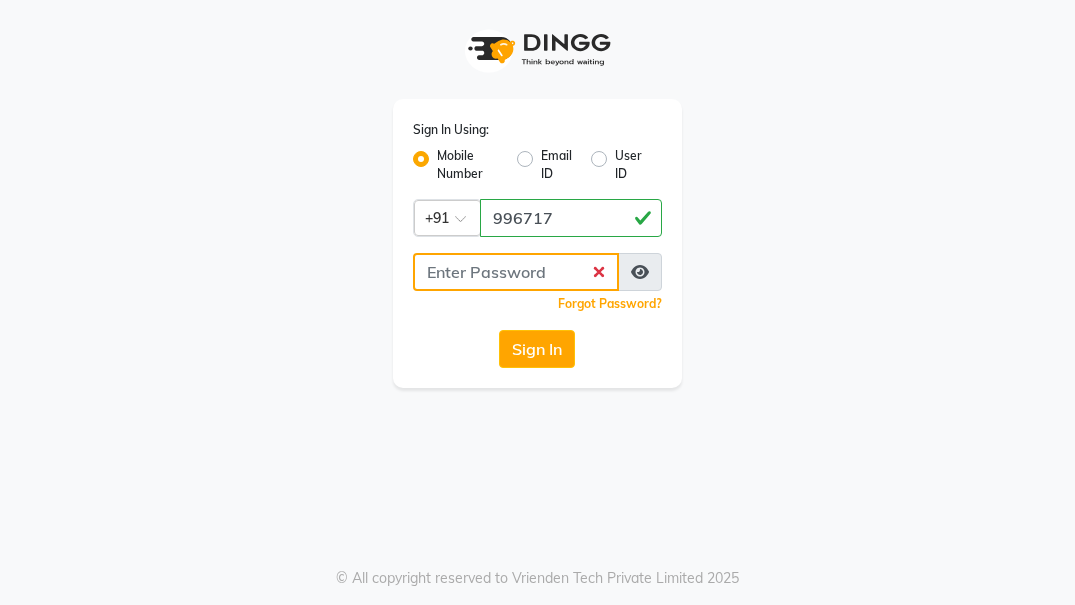 click 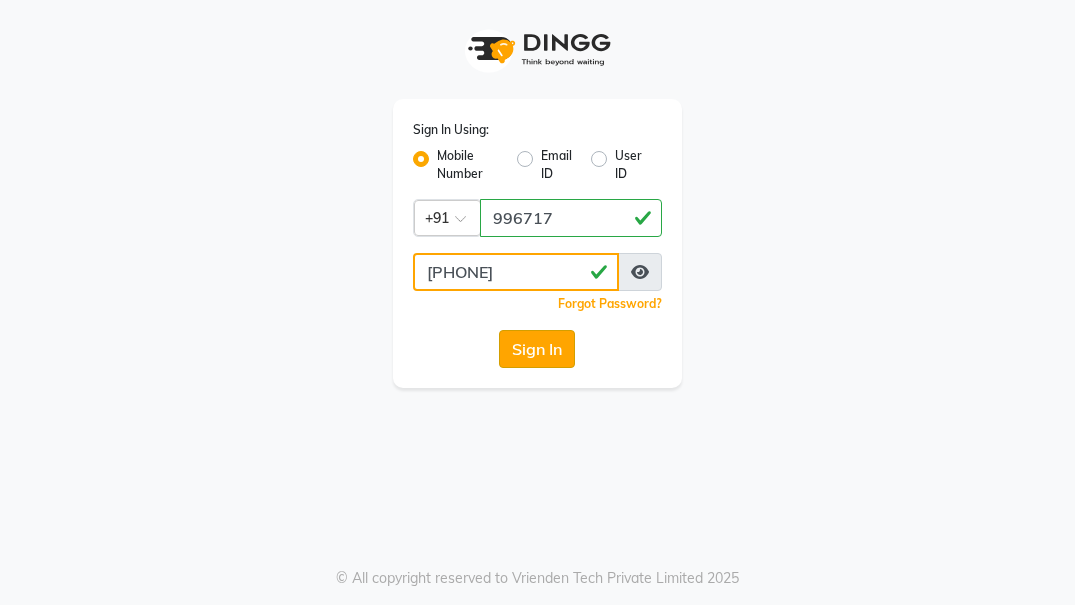 type on "[PHONE]" 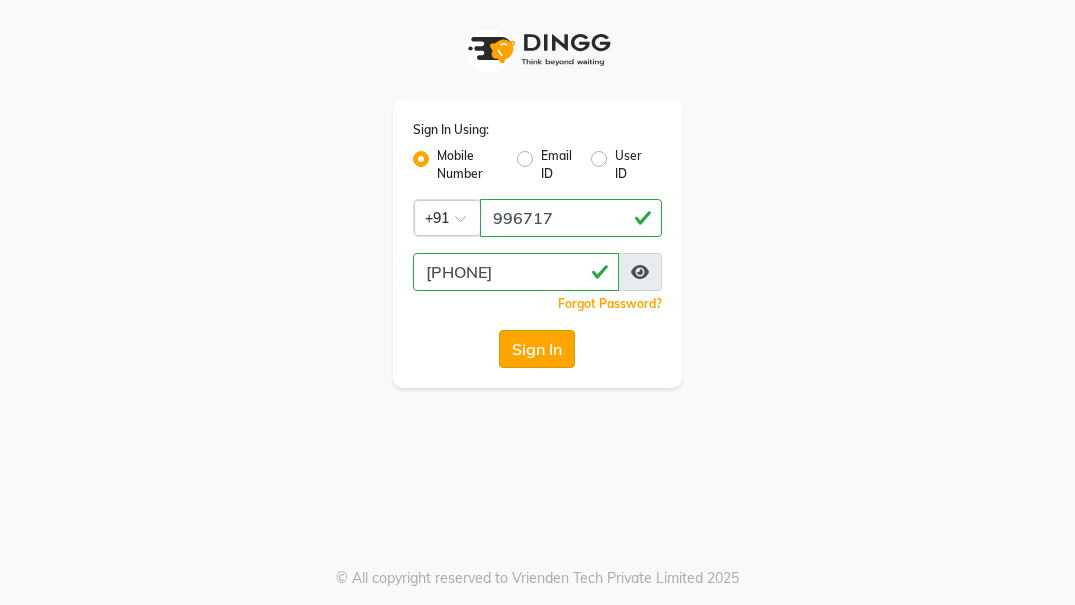 click on "Sign In" 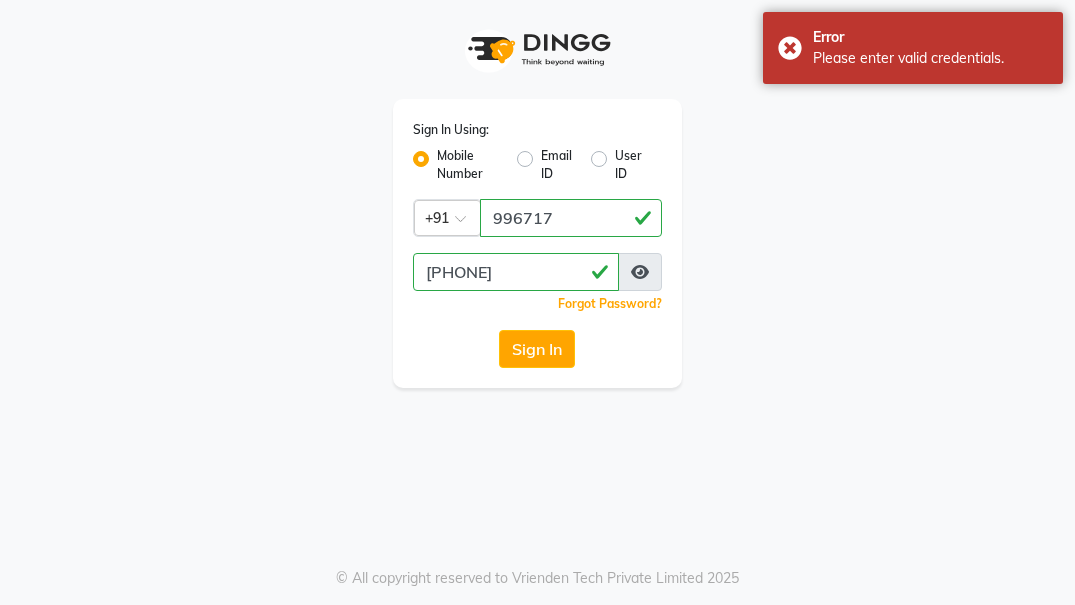 click on "Sign In Using: Mobile Number Email ID User ID Country Code × +91 [PHONE] [PHONE]  Remember me Forgot Password?  Sign In" 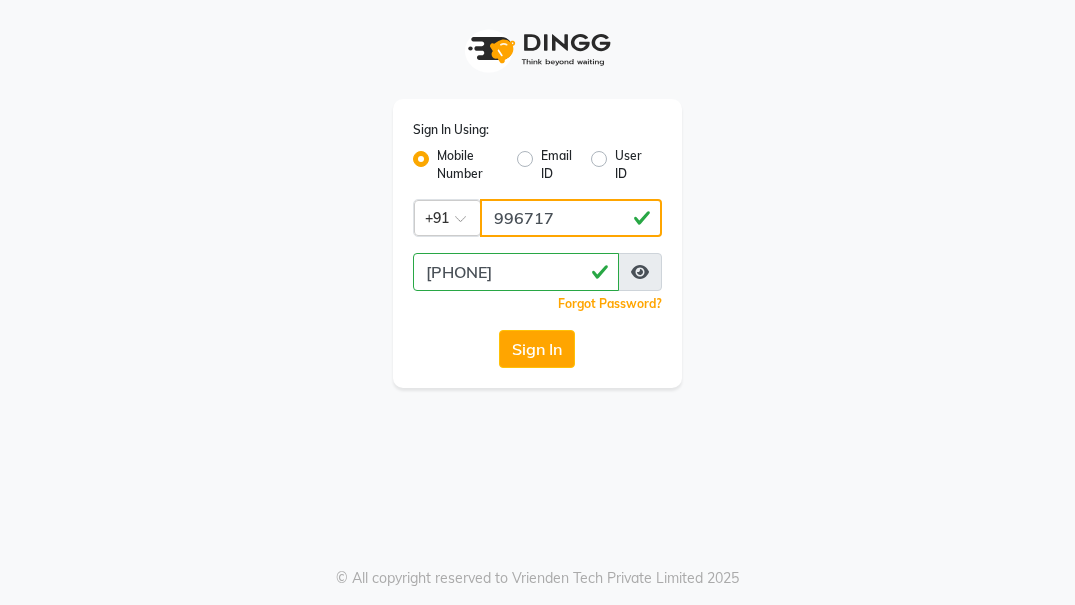 click on "[PHONE]" 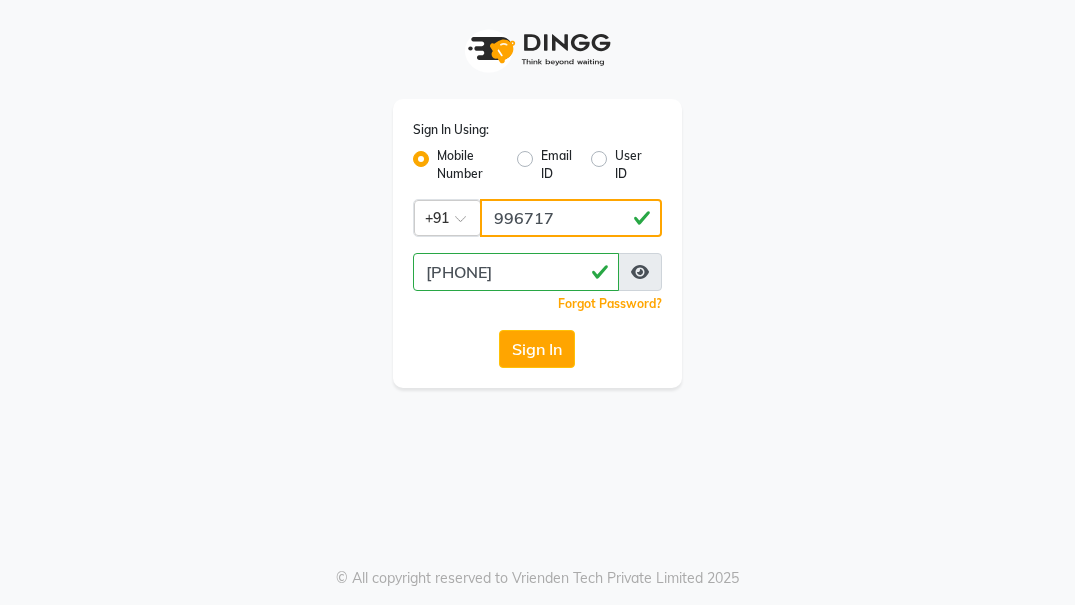 type on "[PHONE]" 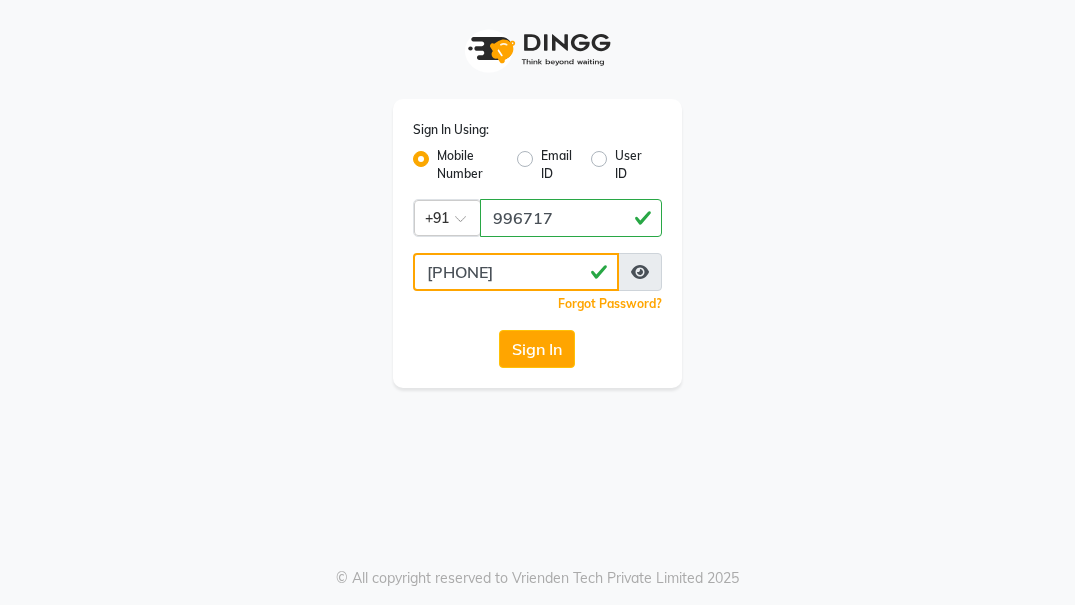click on "[PHONE]" 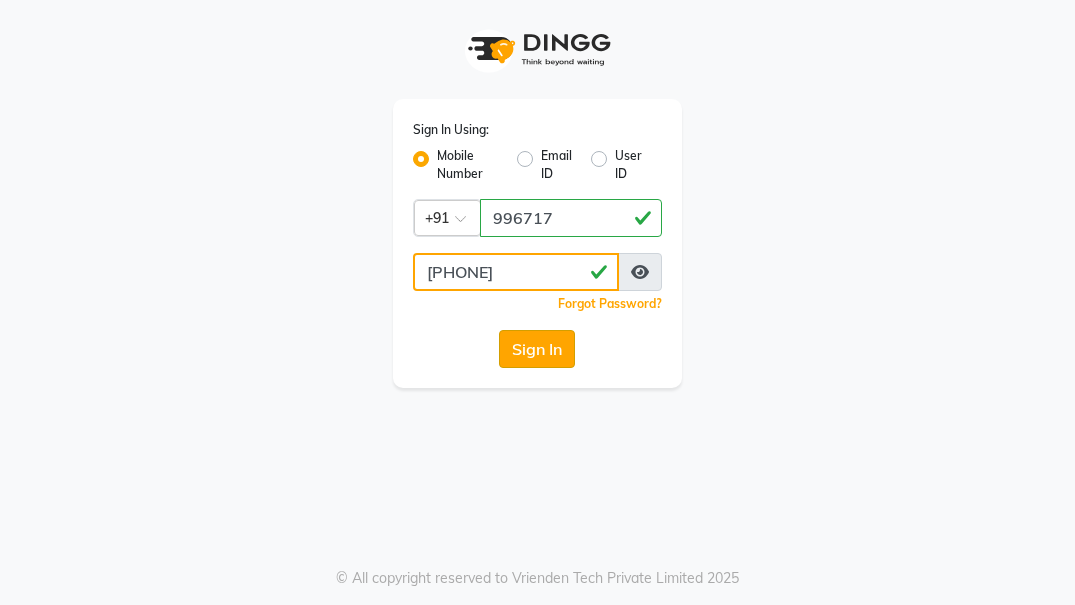 type on "[PHONE]" 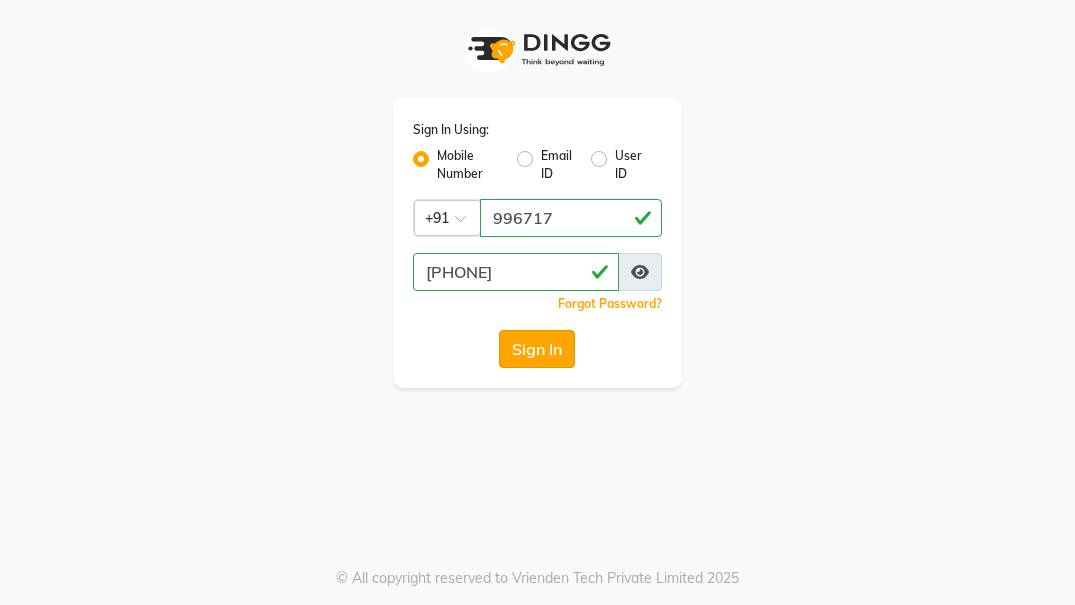 click on "Sign In" 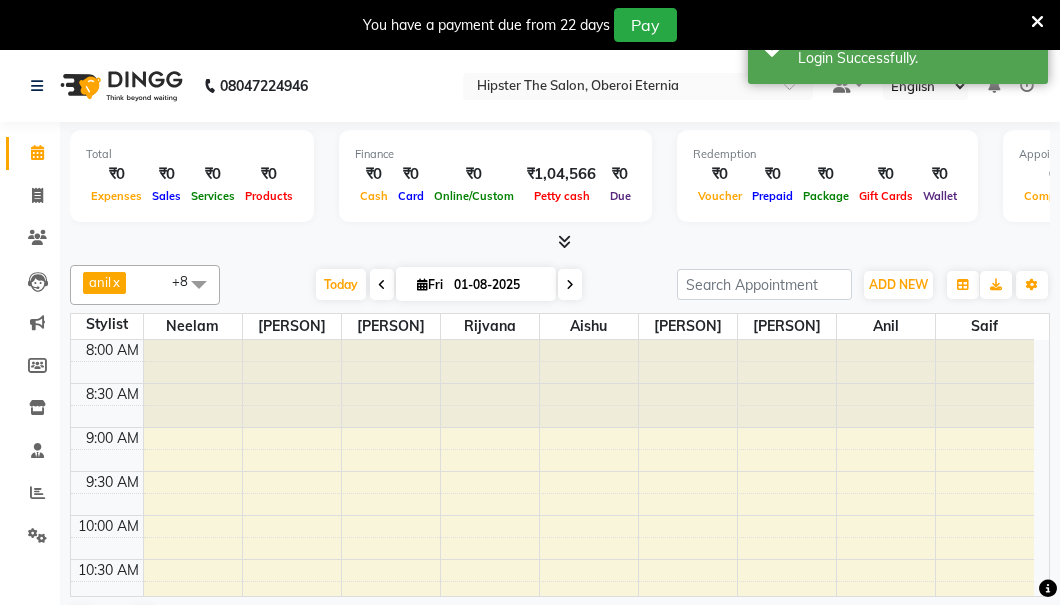 scroll, scrollTop: 0, scrollLeft: 0, axis: both 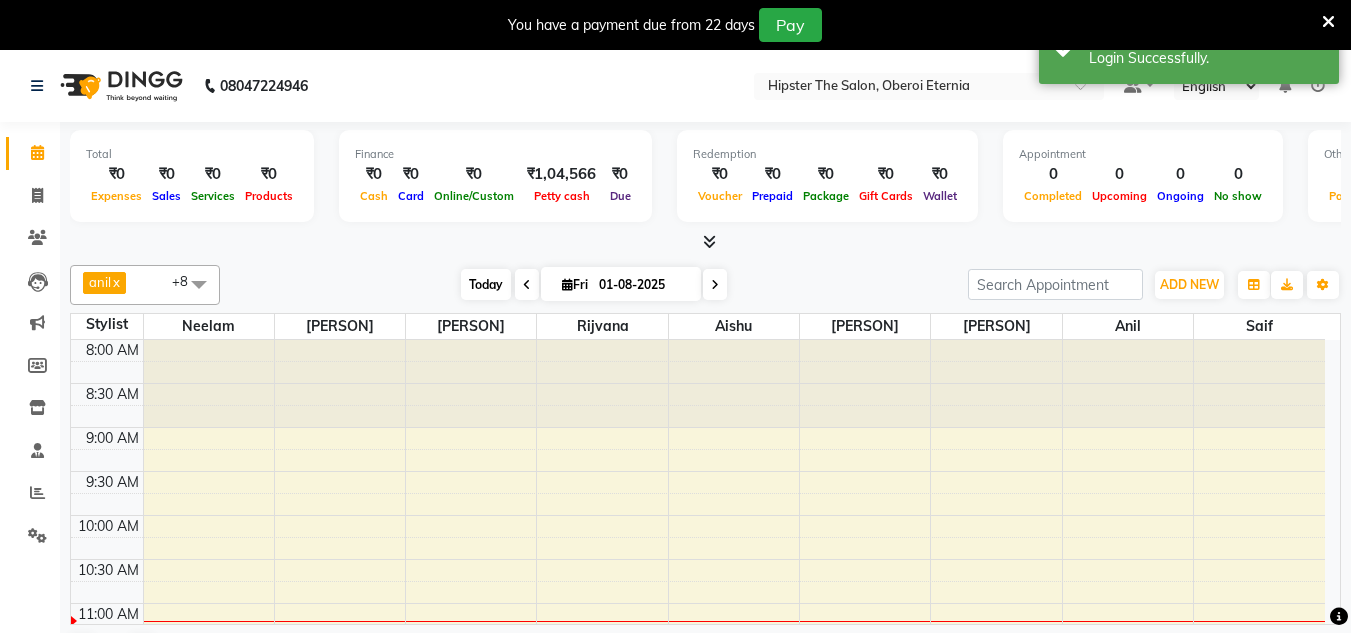 click on "Today" at bounding box center (486, 284) 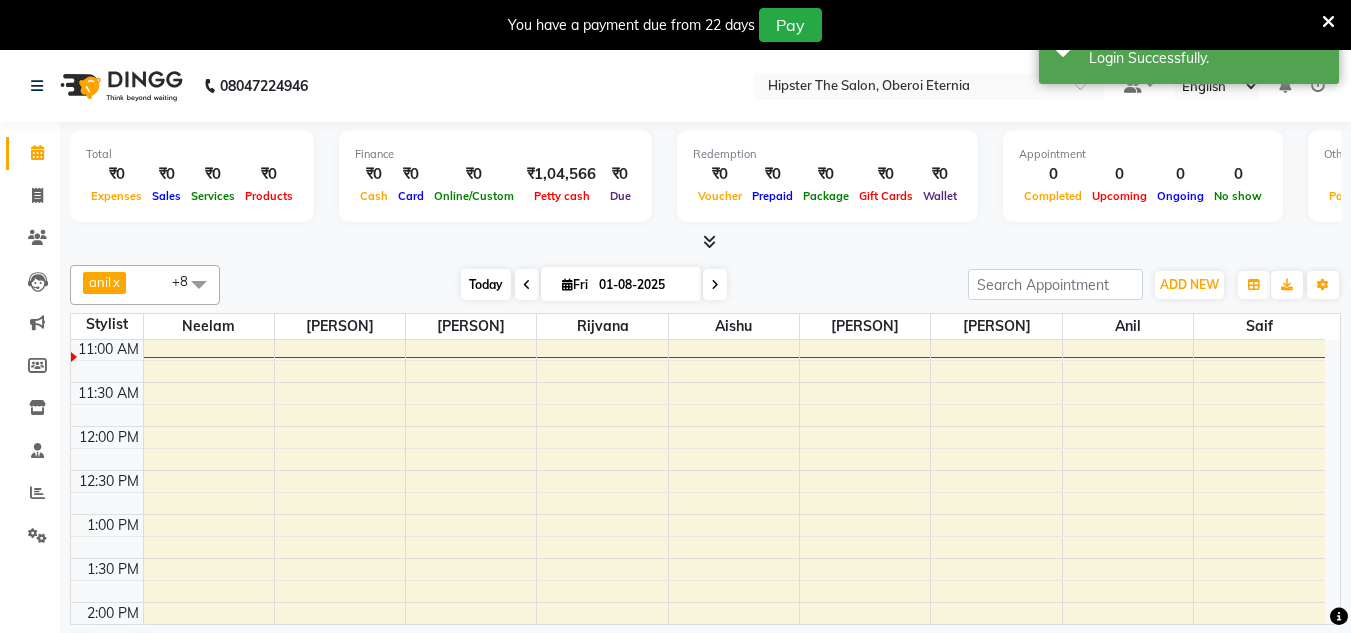 click on "Today" at bounding box center [486, 284] 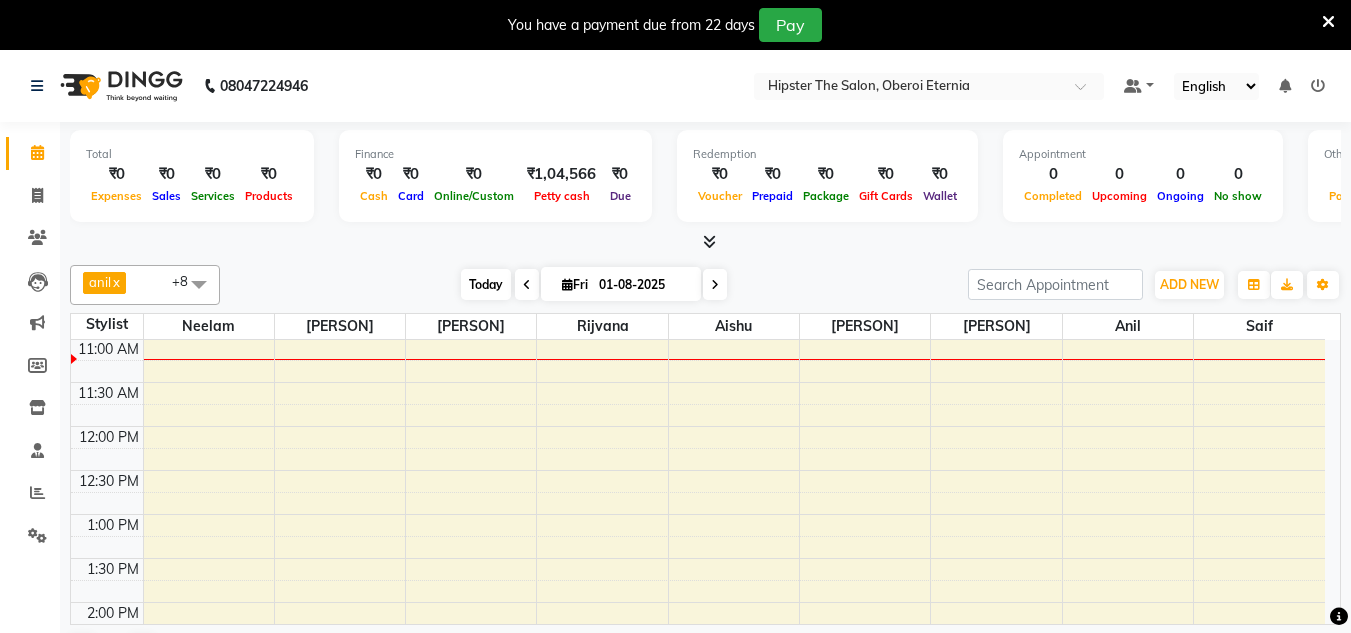 click on "Today" at bounding box center [486, 284] 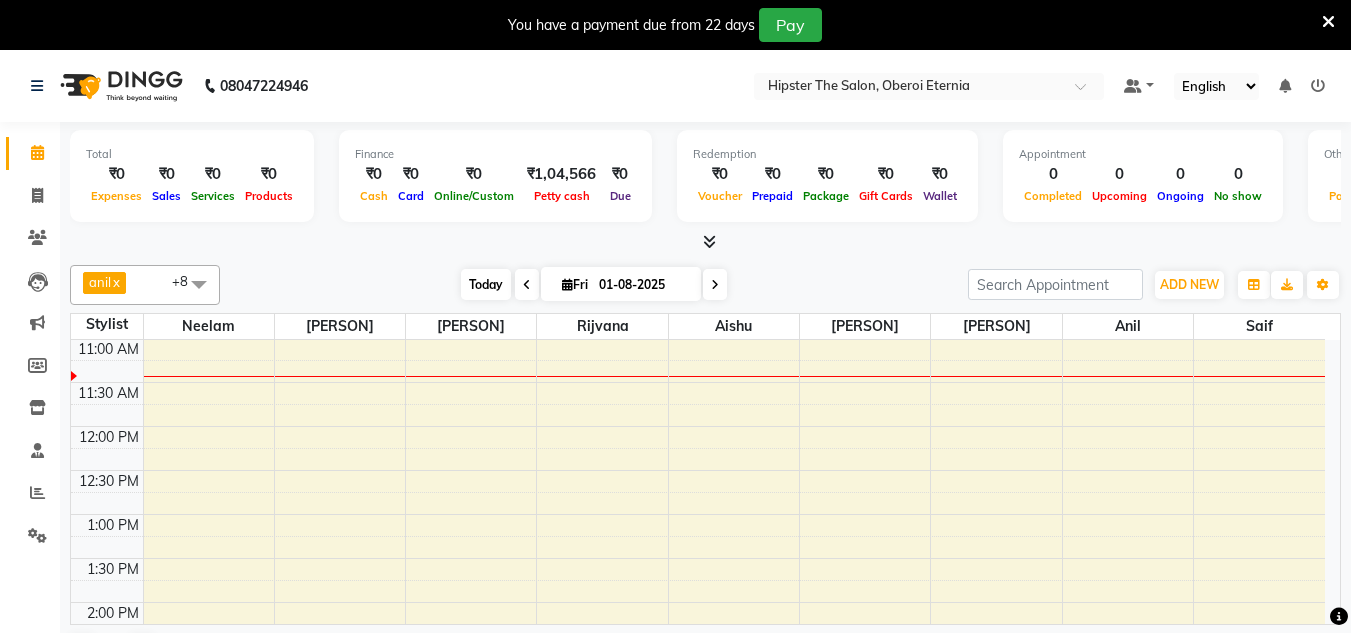 click on "Today" at bounding box center (486, 284) 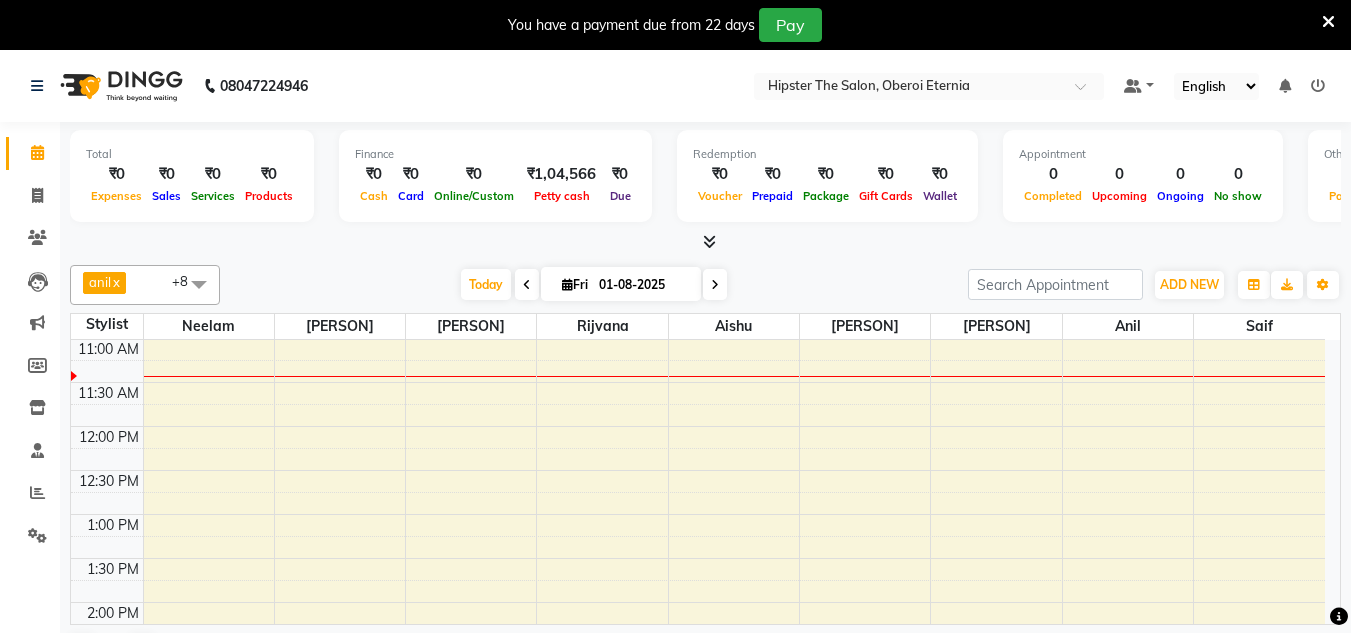 click on "Fri" at bounding box center [575, 284] 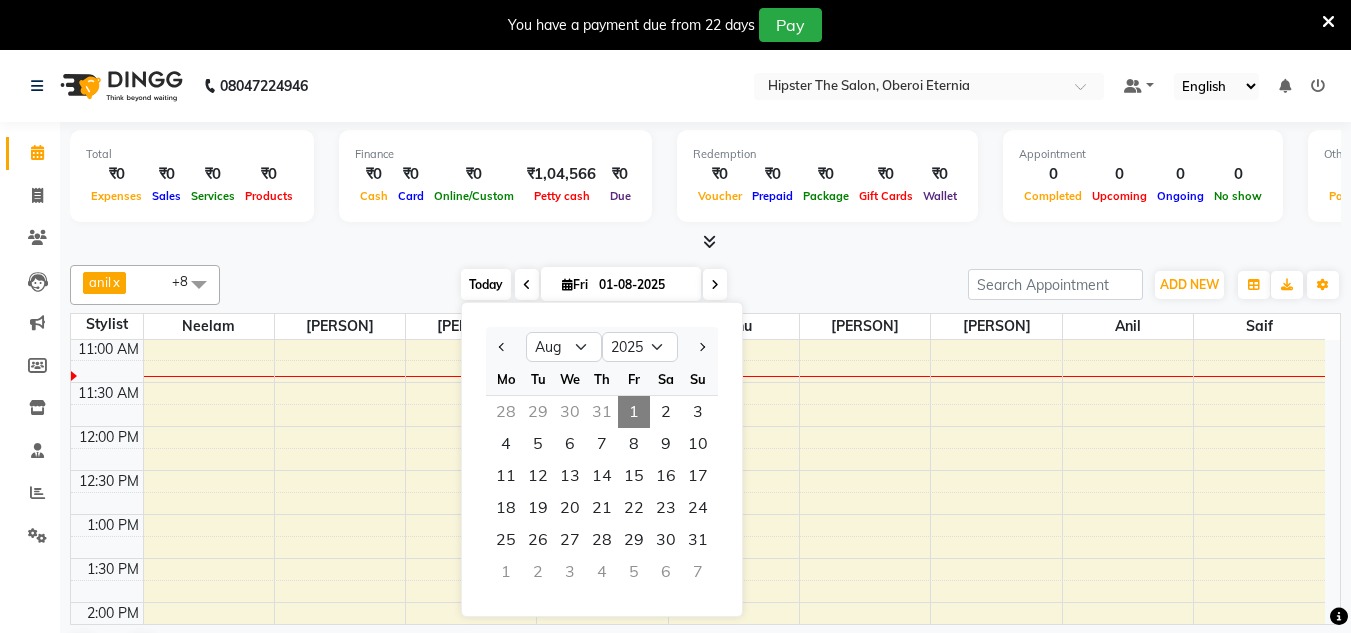 click on "Today" at bounding box center (486, 284) 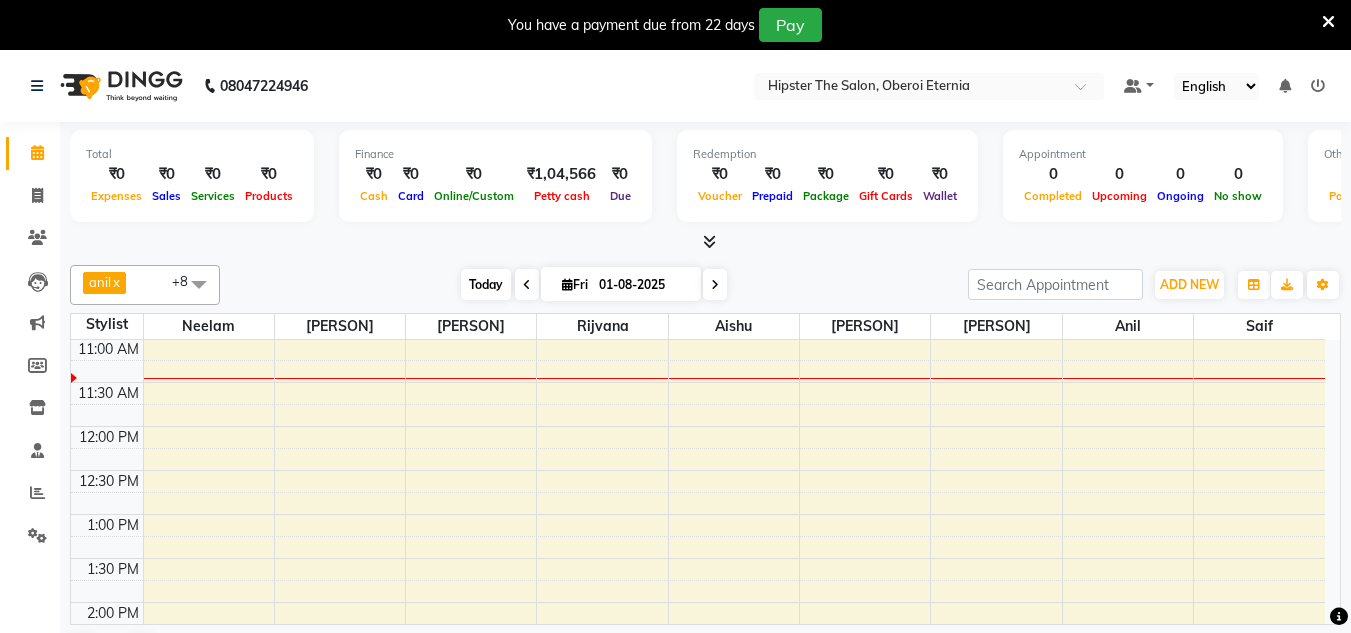 click on "Today" at bounding box center [486, 284] 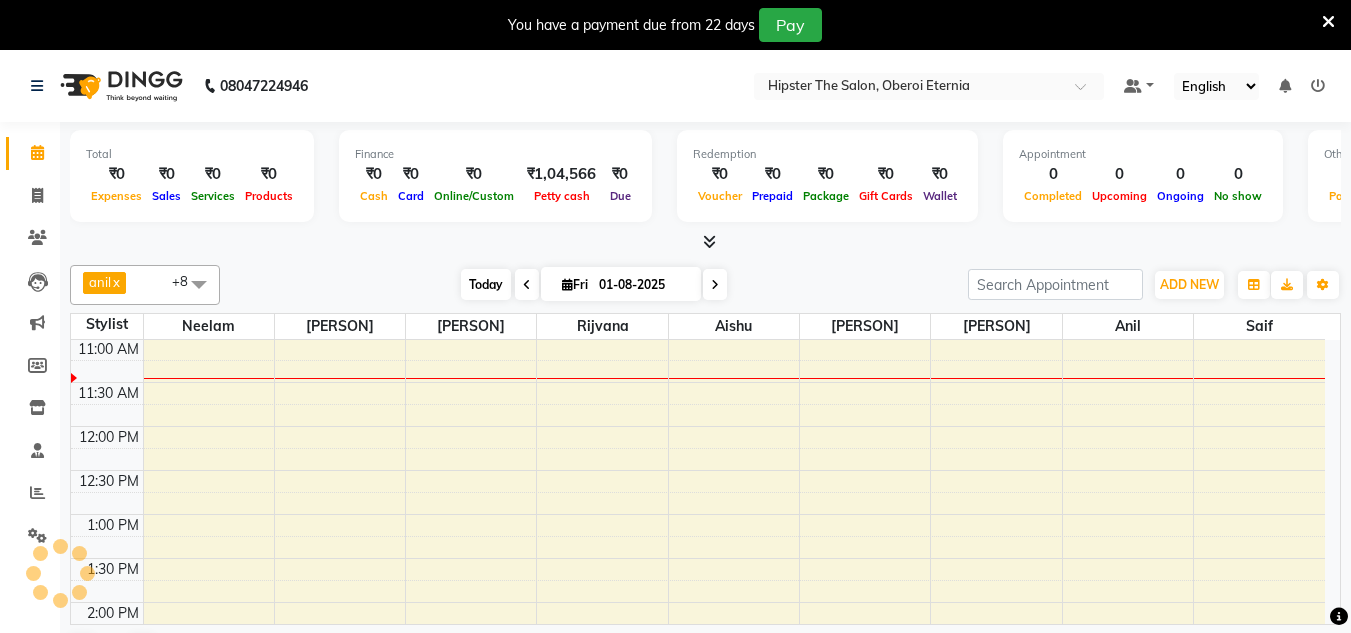 scroll, scrollTop: 265, scrollLeft: 0, axis: vertical 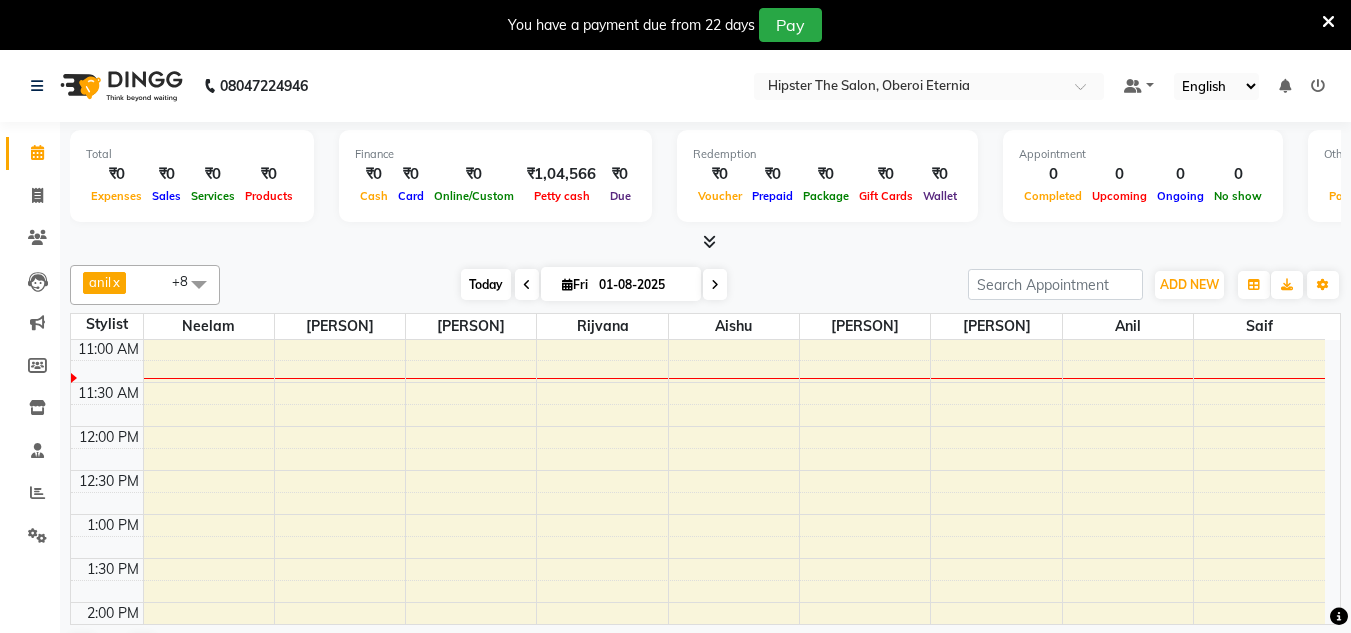 click on "Today" at bounding box center [486, 284] 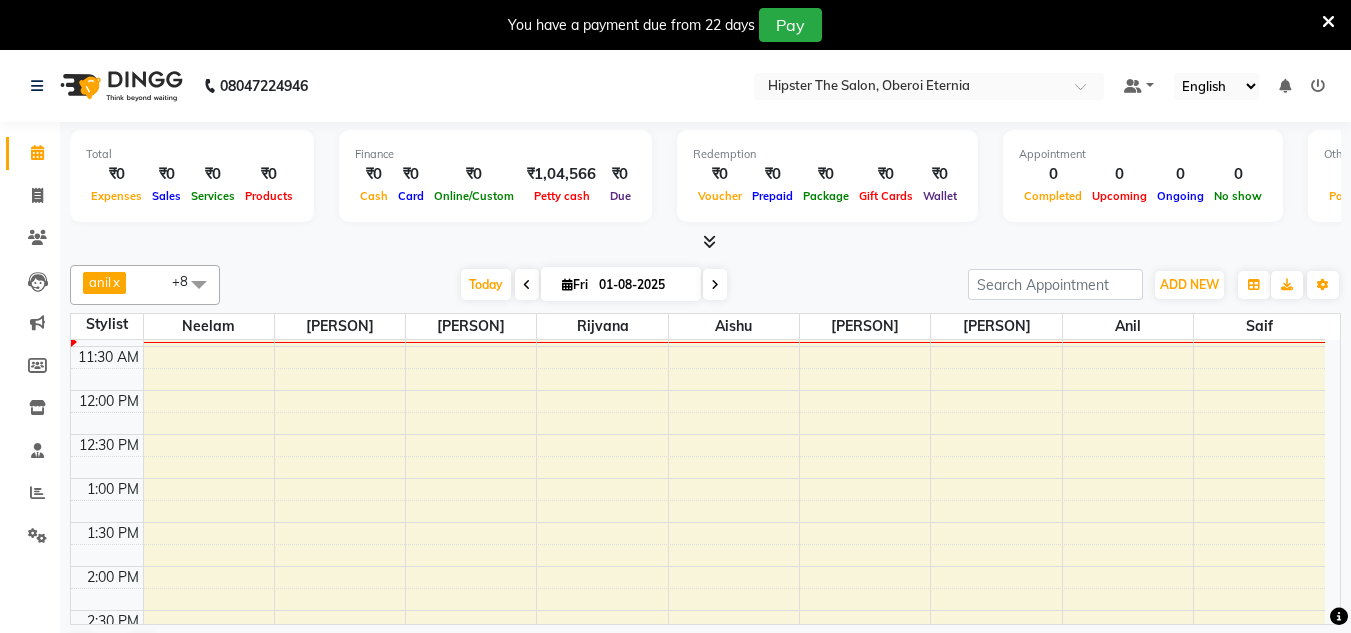 scroll, scrollTop: 294, scrollLeft: 0, axis: vertical 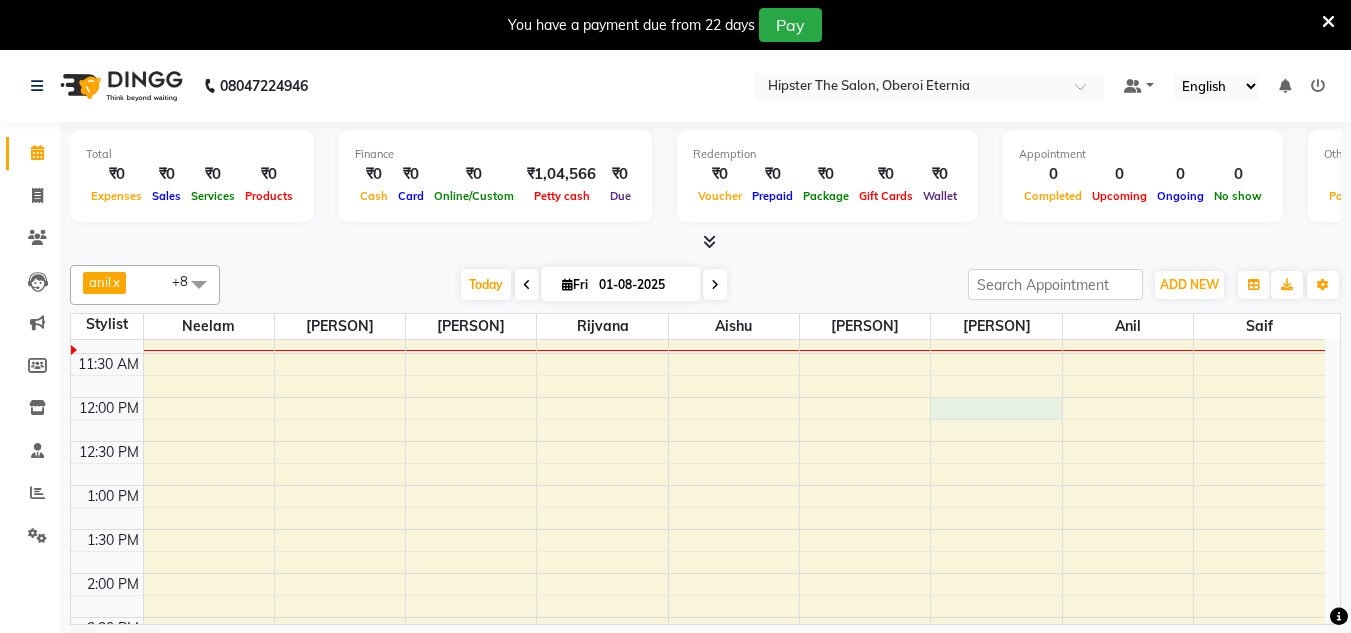 click on "8:00 AM 8:30 AM 9:00 AM 9:30 AM 10:00 AM 10:30 AM 11:00 AM 11:30 AM 12:00 PM 12:30 PM 1:00 PM 1:30 PM 2:00 PM 2:30 PM 3:00 PM 3:30 PM 4:00 PM 4:30 PM 5:00 PM 5:30 PM 6:00 PM 6:30 PM 7:00 PM 7:30 PM 8:00 PM 8:30 PM" at bounding box center [698, 617] 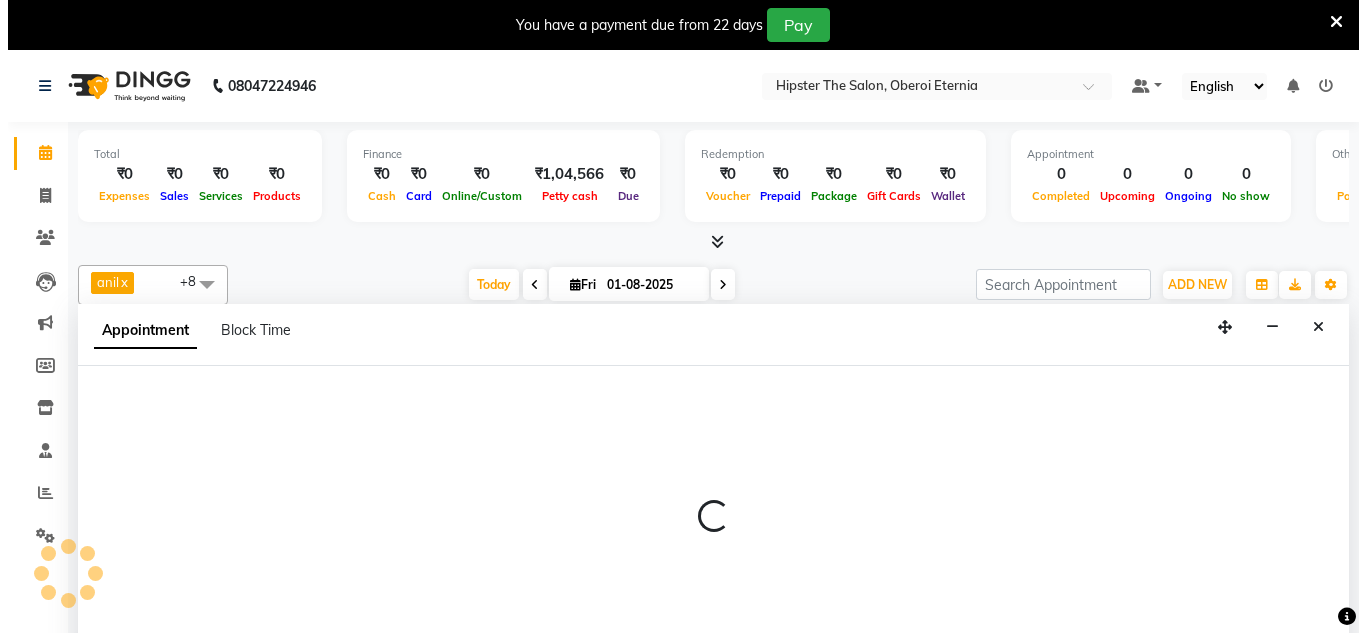 scroll, scrollTop: 51, scrollLeft: 0, axis: vertical 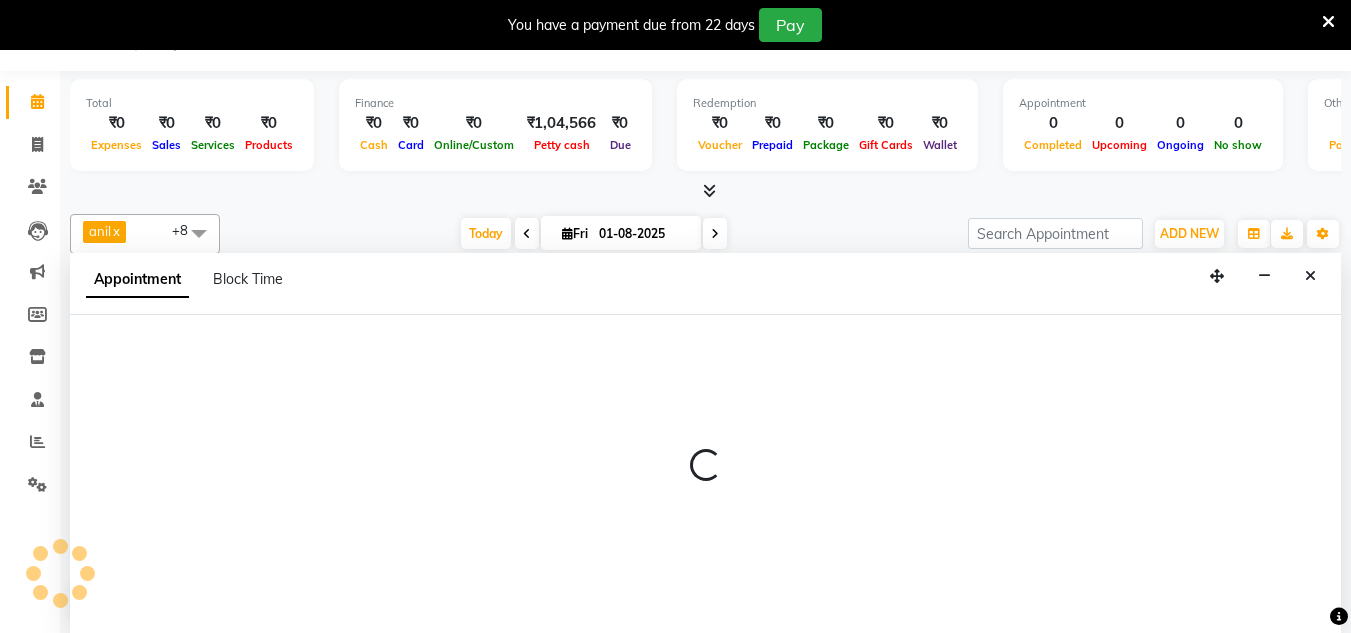 select on "85985" 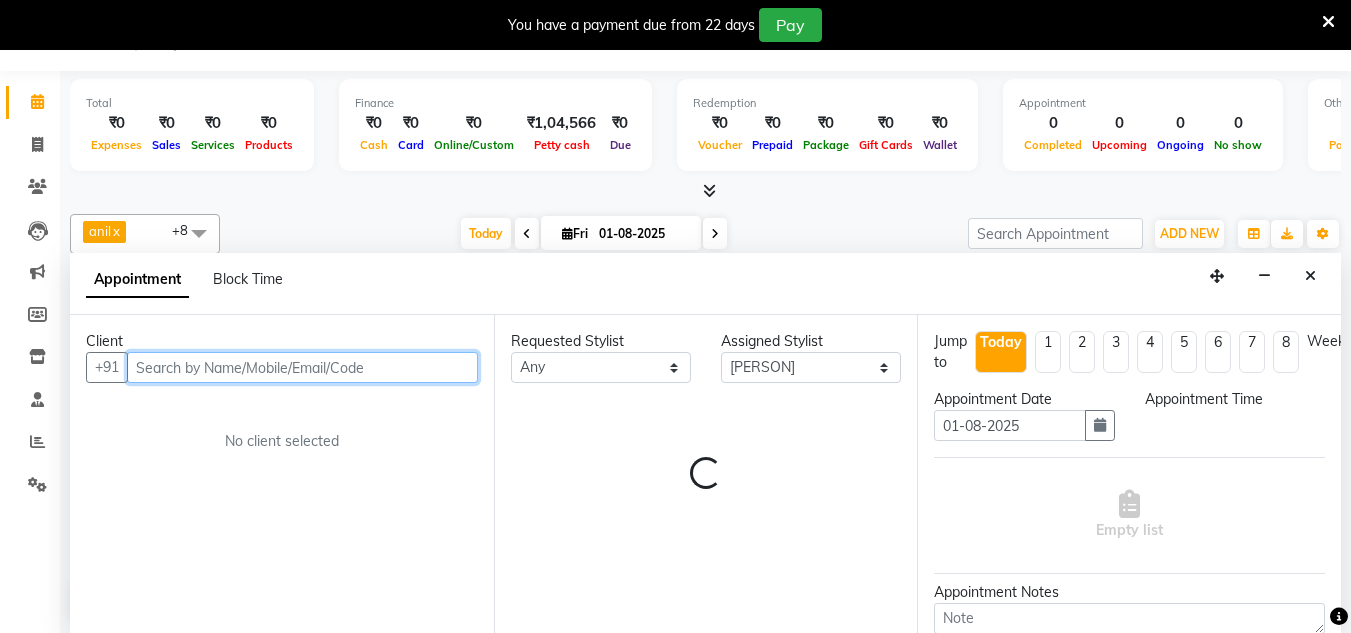 select on "720" 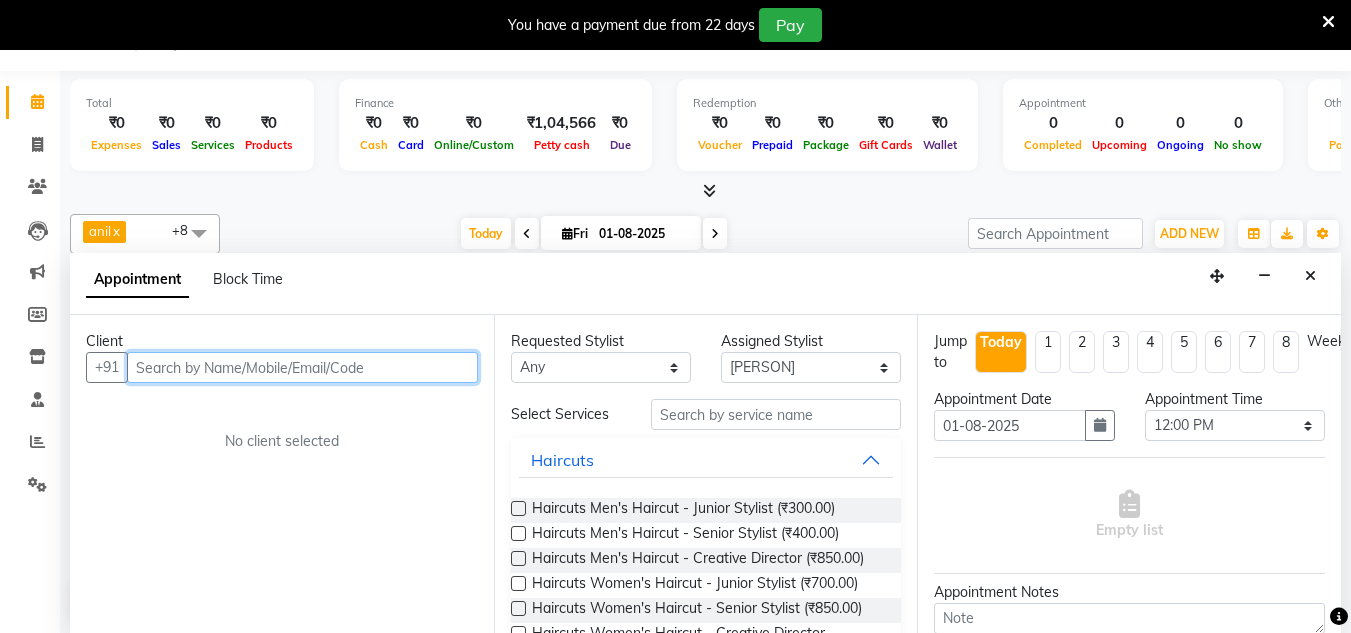 click at bounding box center (302, 367) 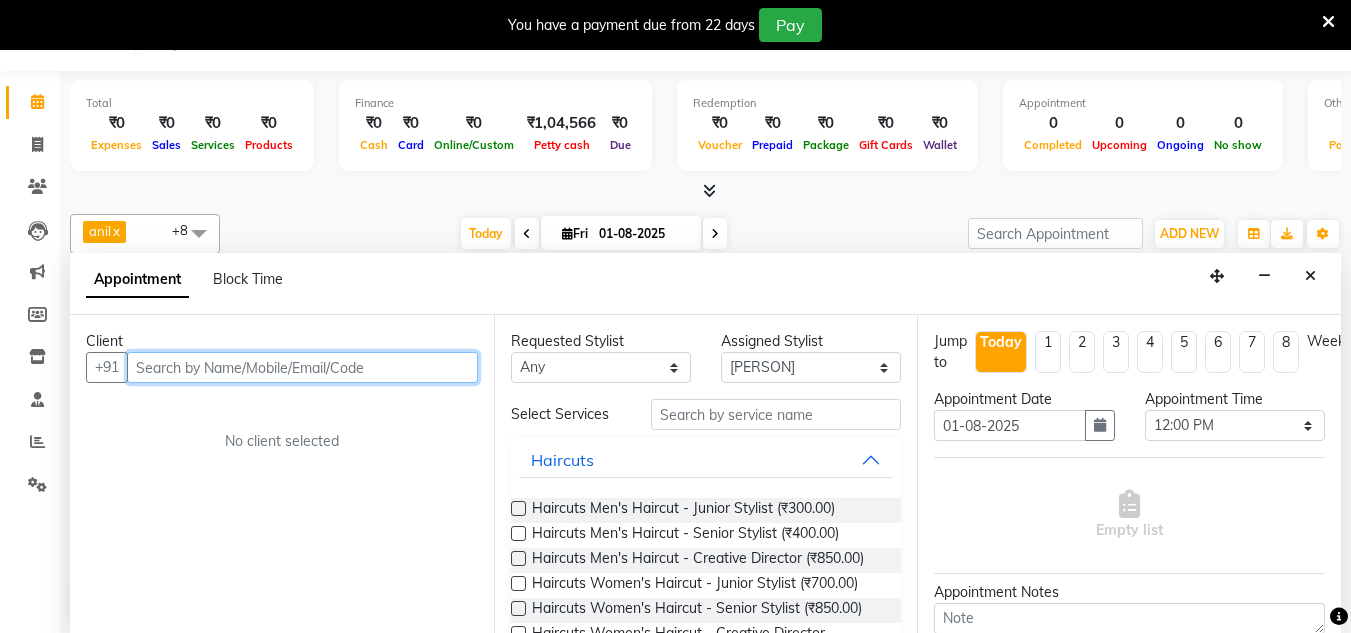 type on "7" 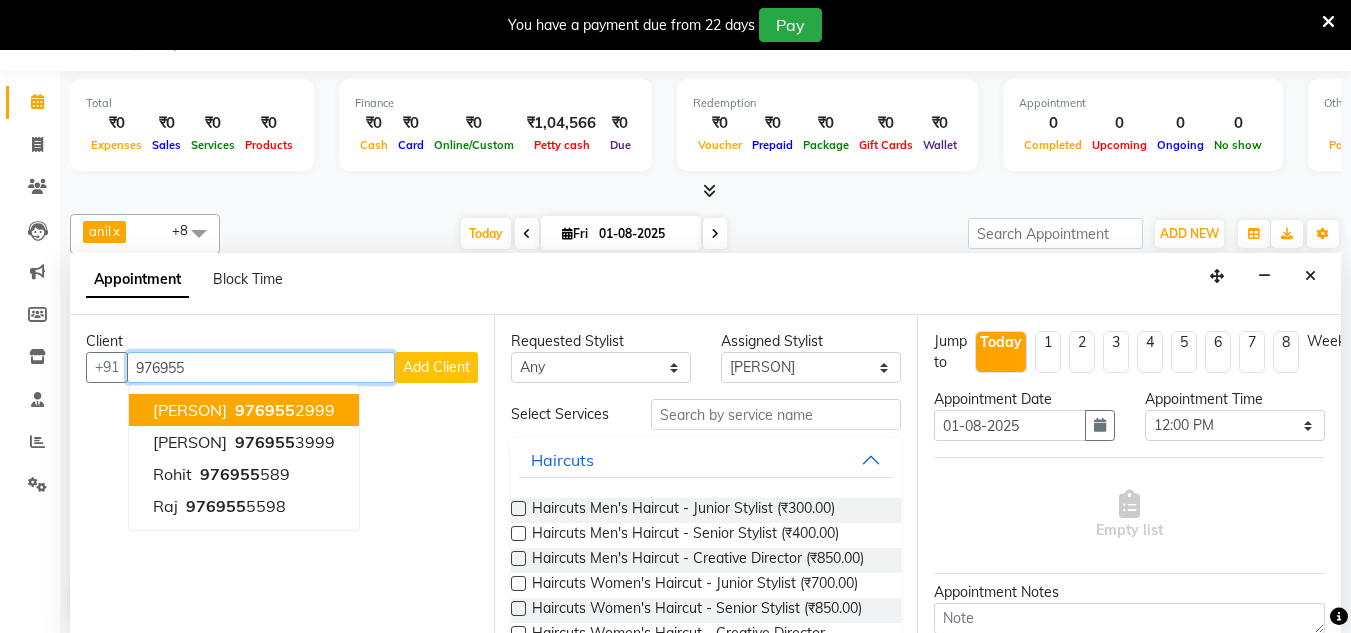 click on "976955" at bounding box center [261, 367] 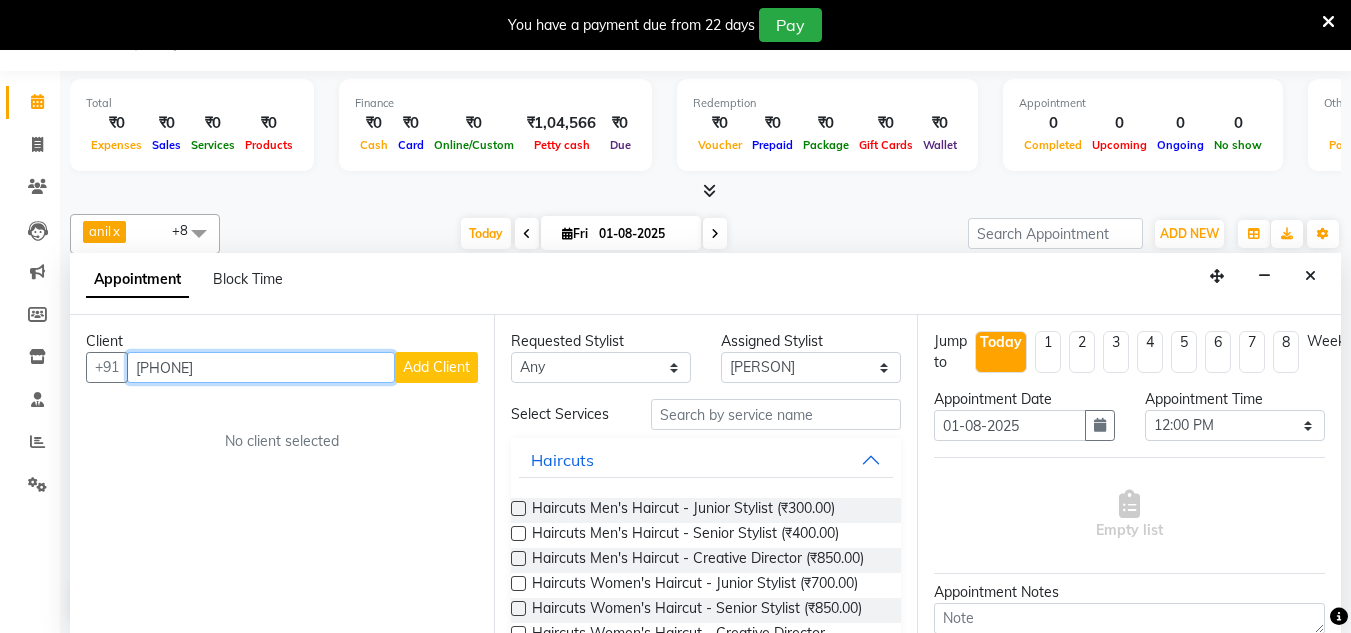 type on "[PHONE]" 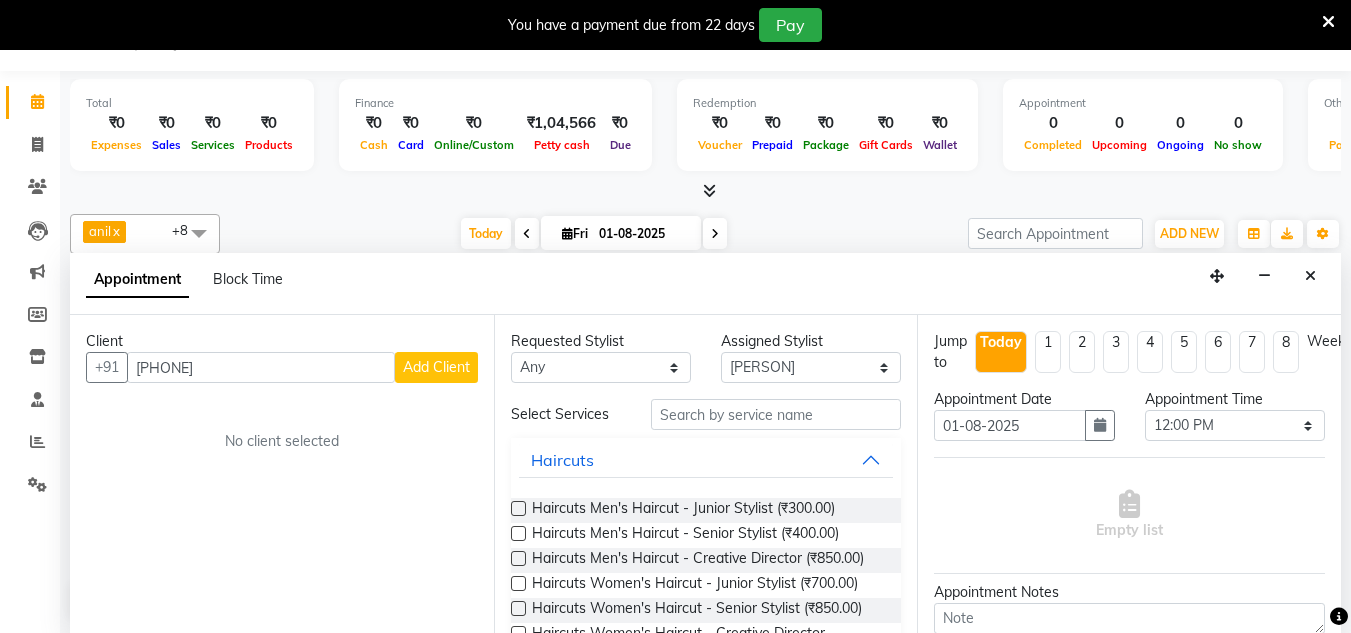 click on "Add Client" at bounding box center (436, 367) 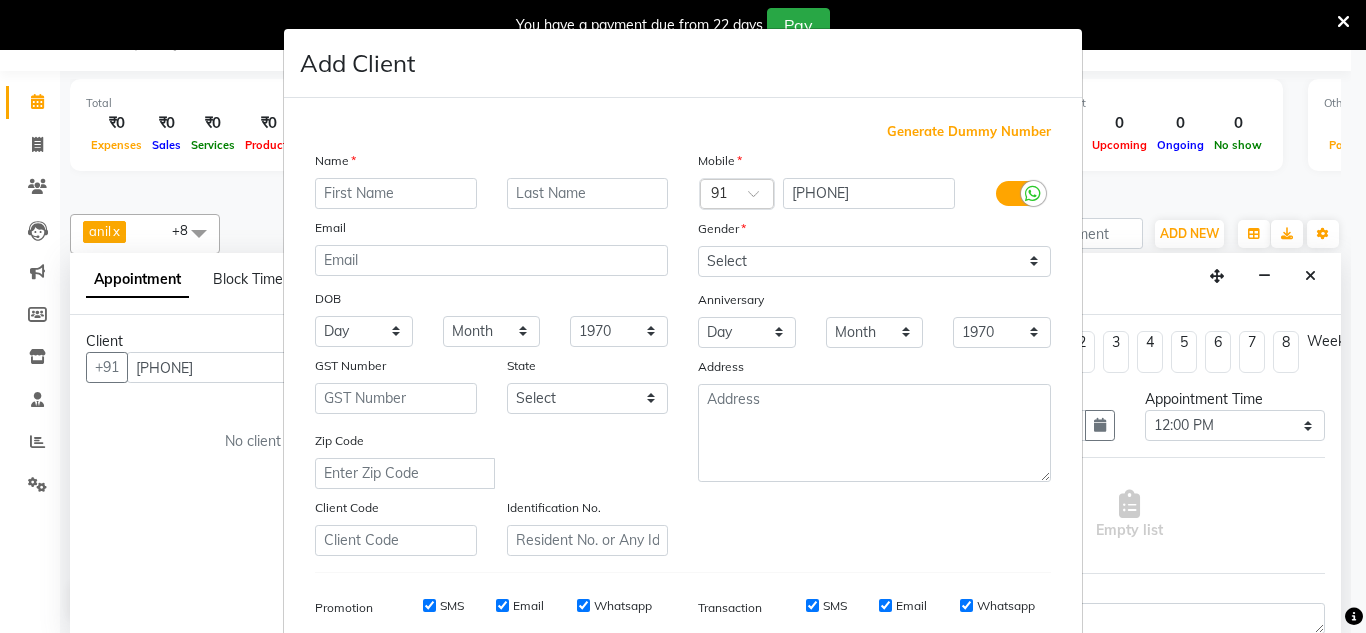 click at bounding box center (396, 193) 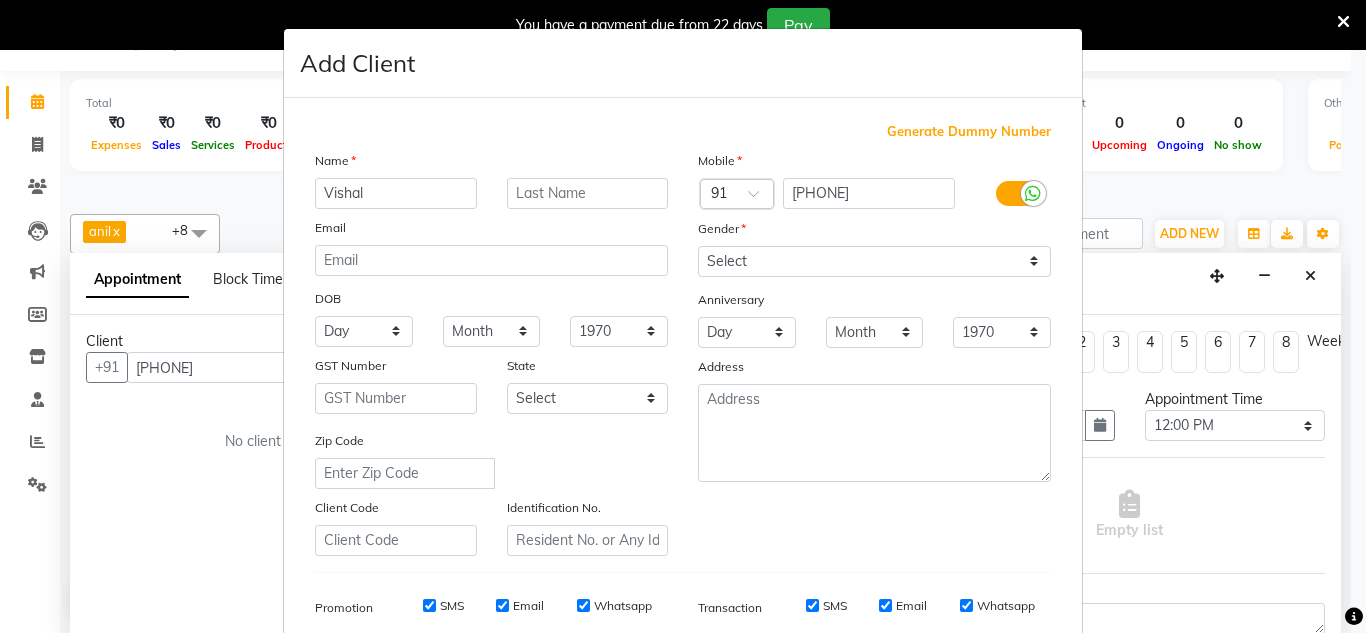 type on "Vishal" 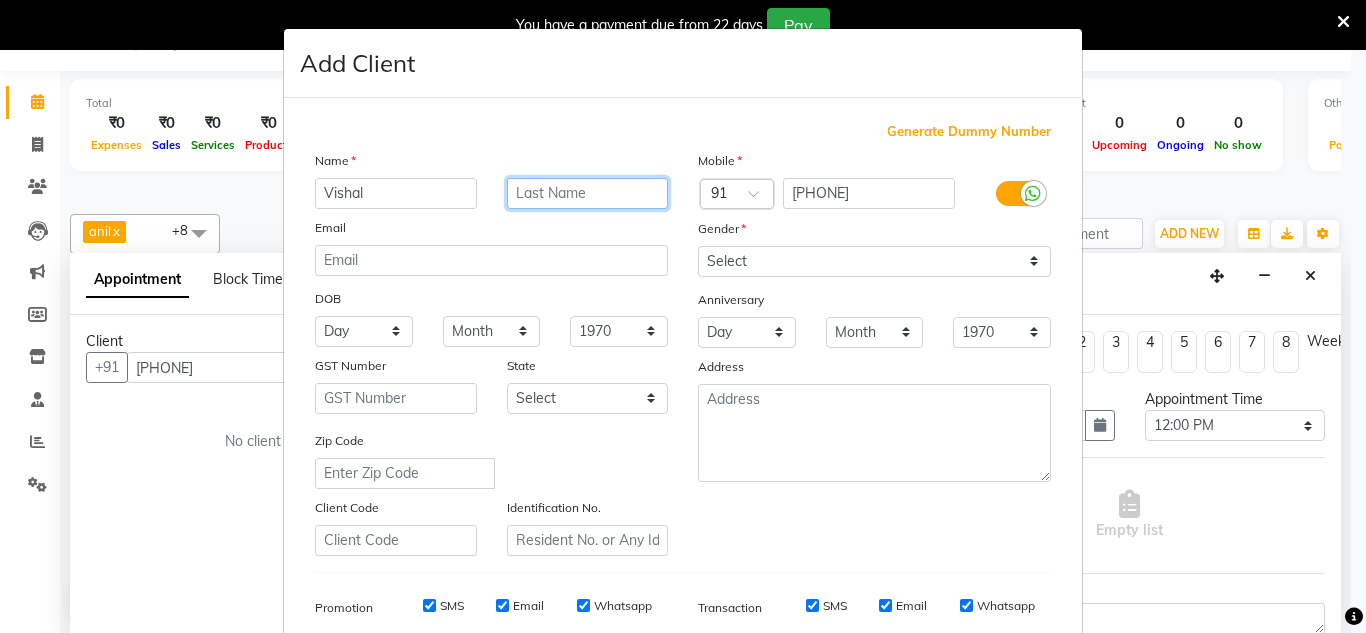 click at bounding box center [588, 193] 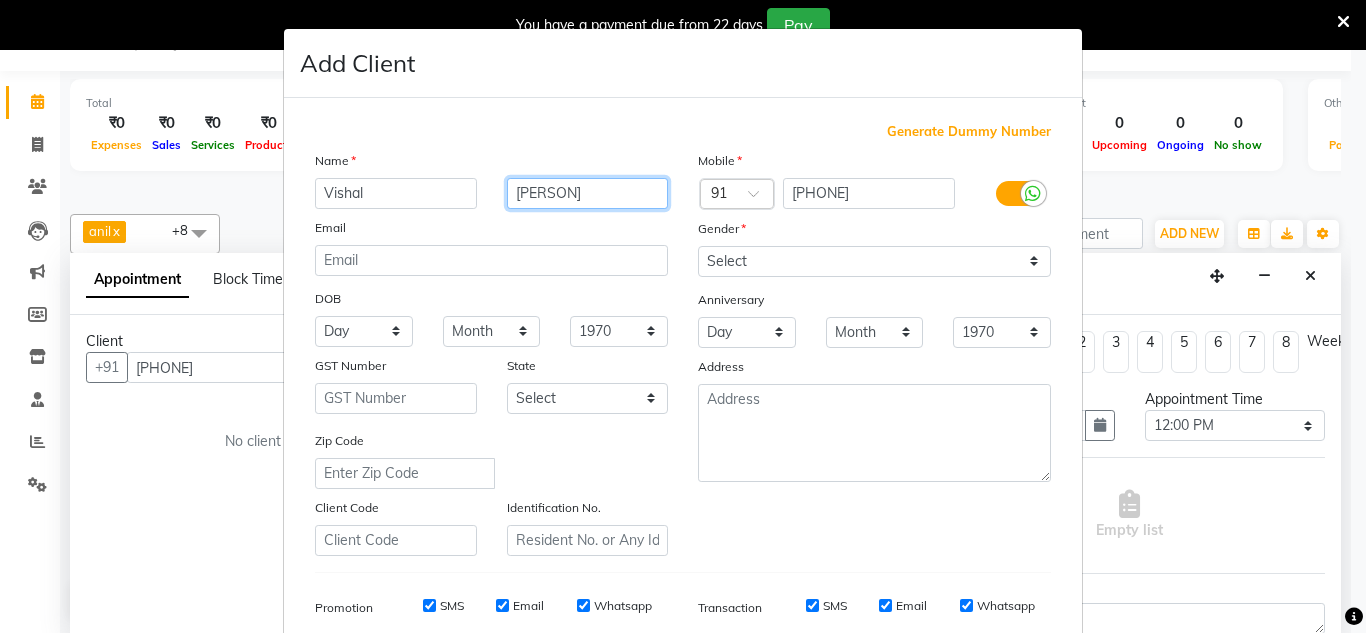 type on "[PERSON]" 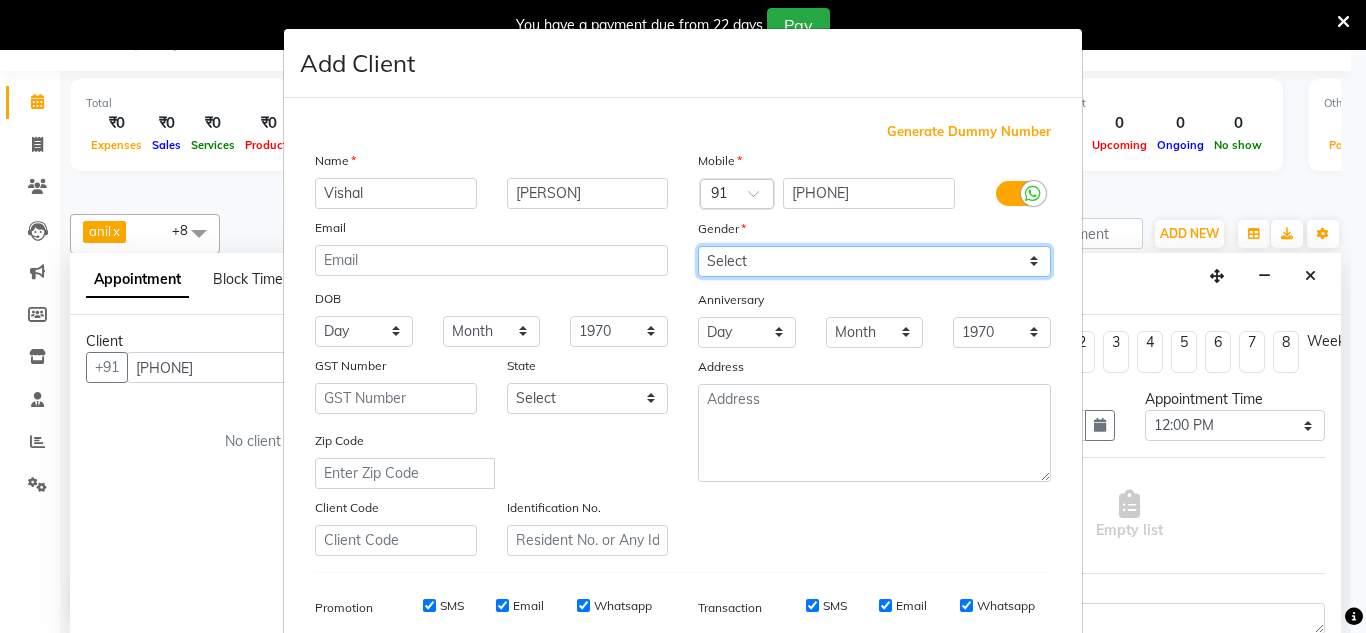 click on "Select Male Female Other Prefer Not To Say" at bounding box center [874, 261] 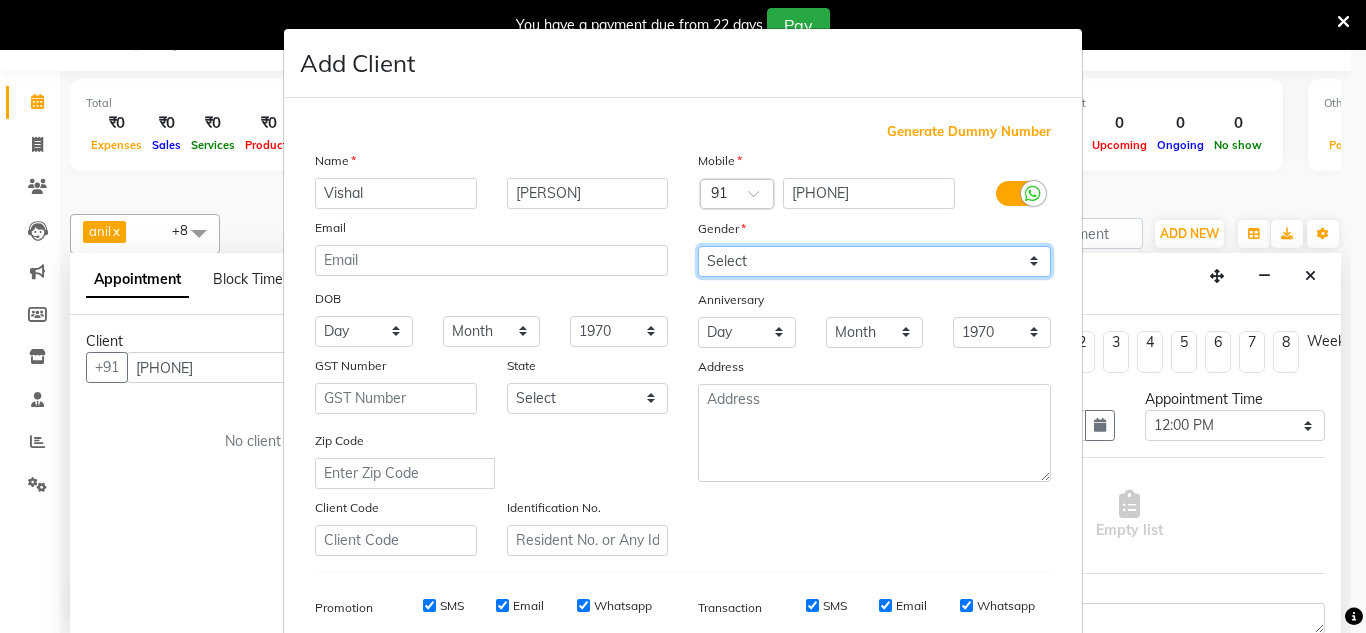 select on "male" 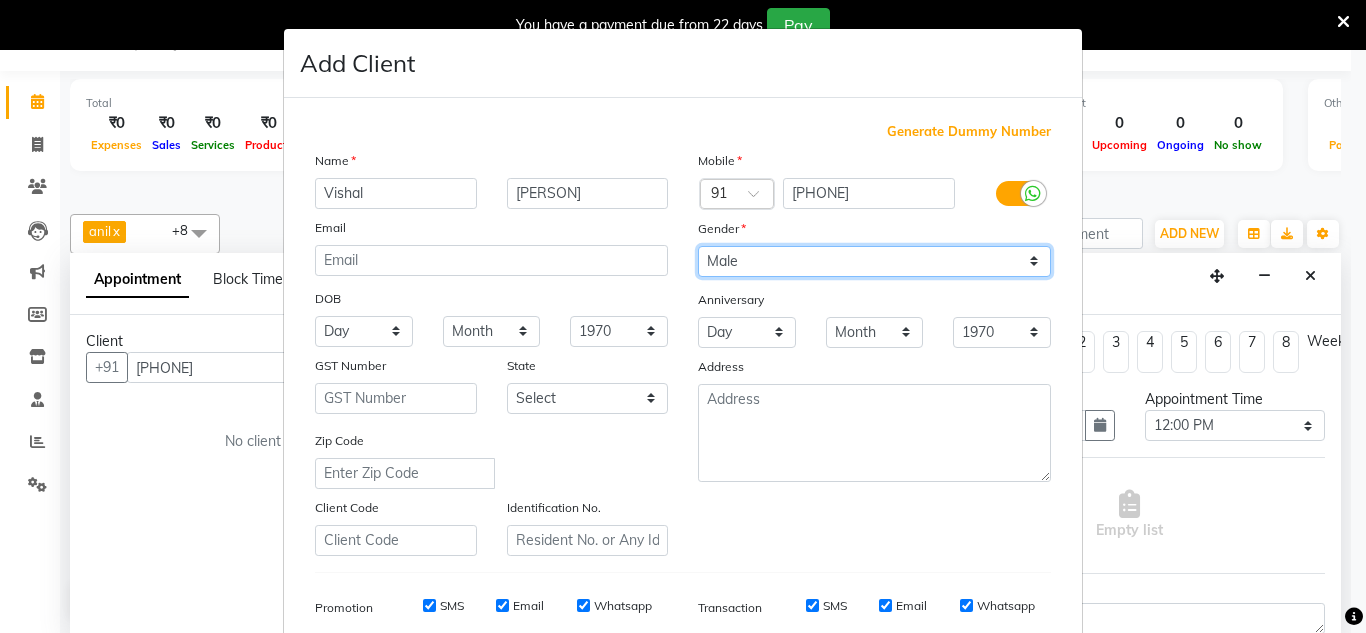 click on "Select Male Female Other Prefer Not To Say" at bounding box center (874, 261) 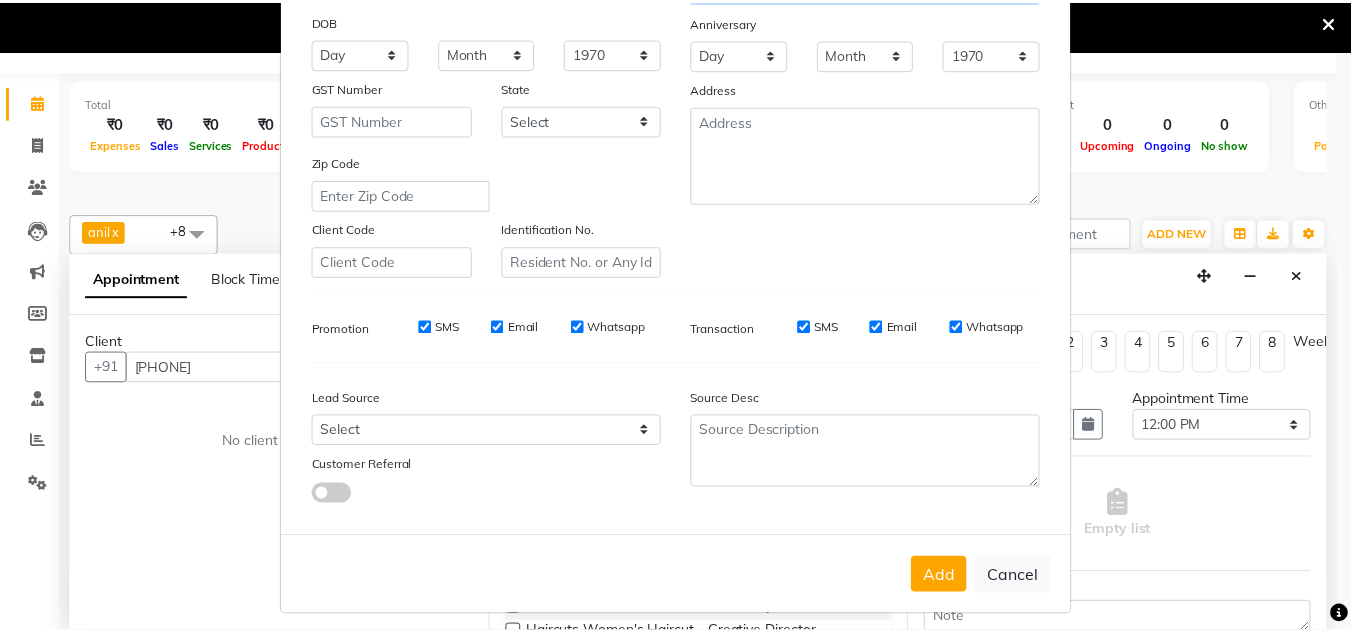 scroll, scrollTop: 290, scrollLeft: 0, axis: vertical 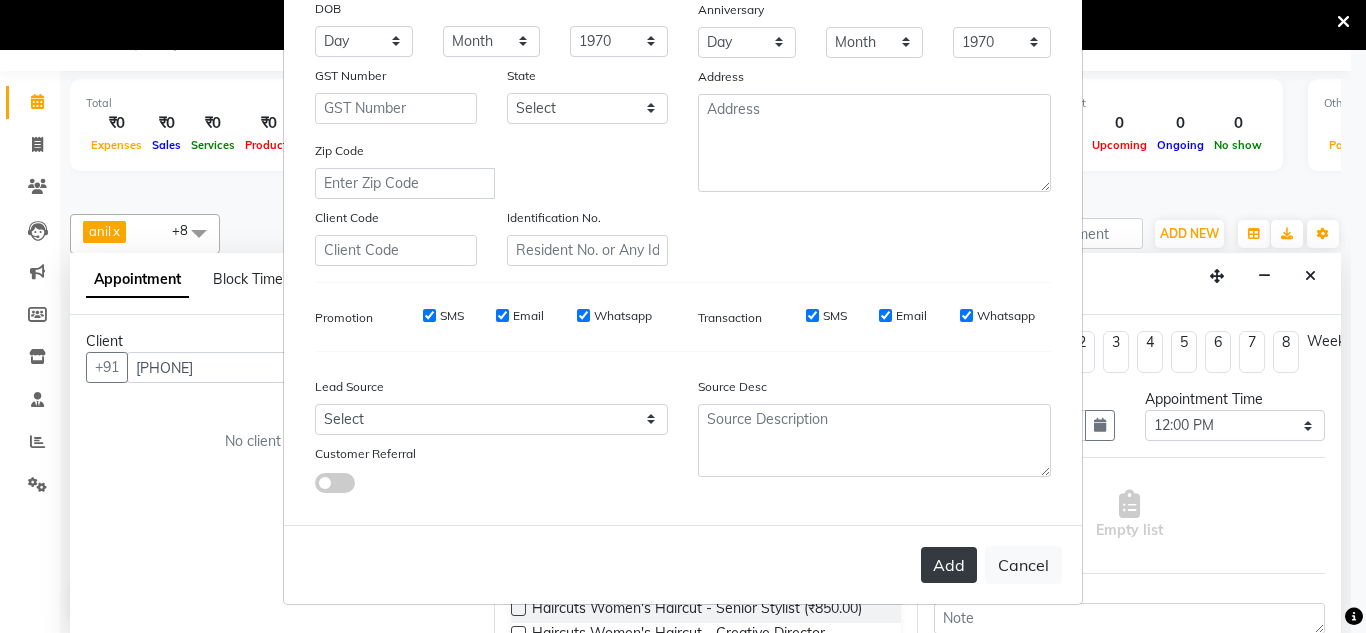 click on "Add" at bounding box center (949, 565) 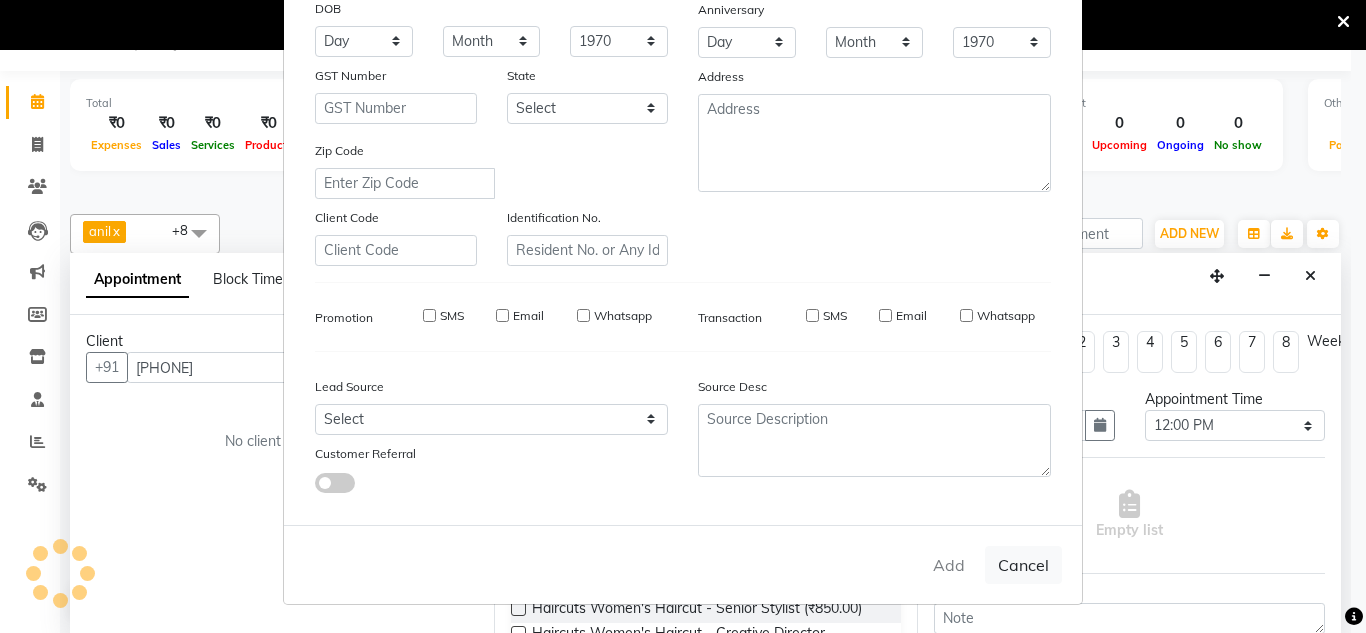 type 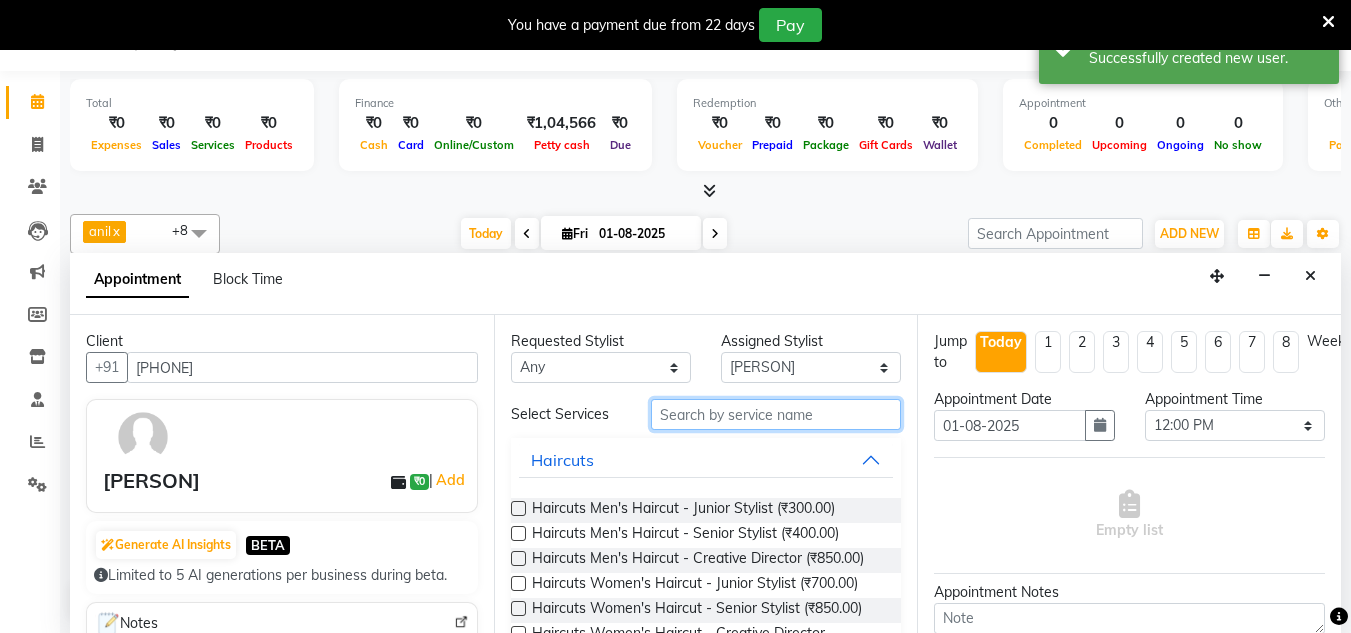 click at bounding box center (776, 414) 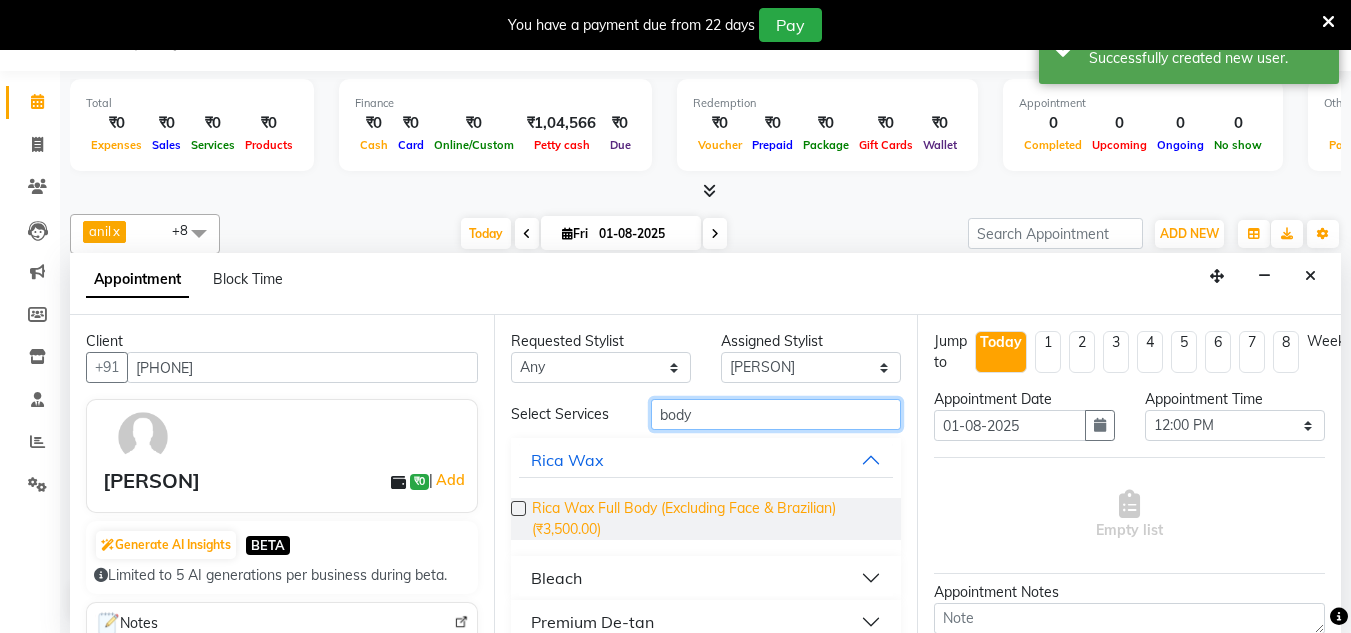type on "body" 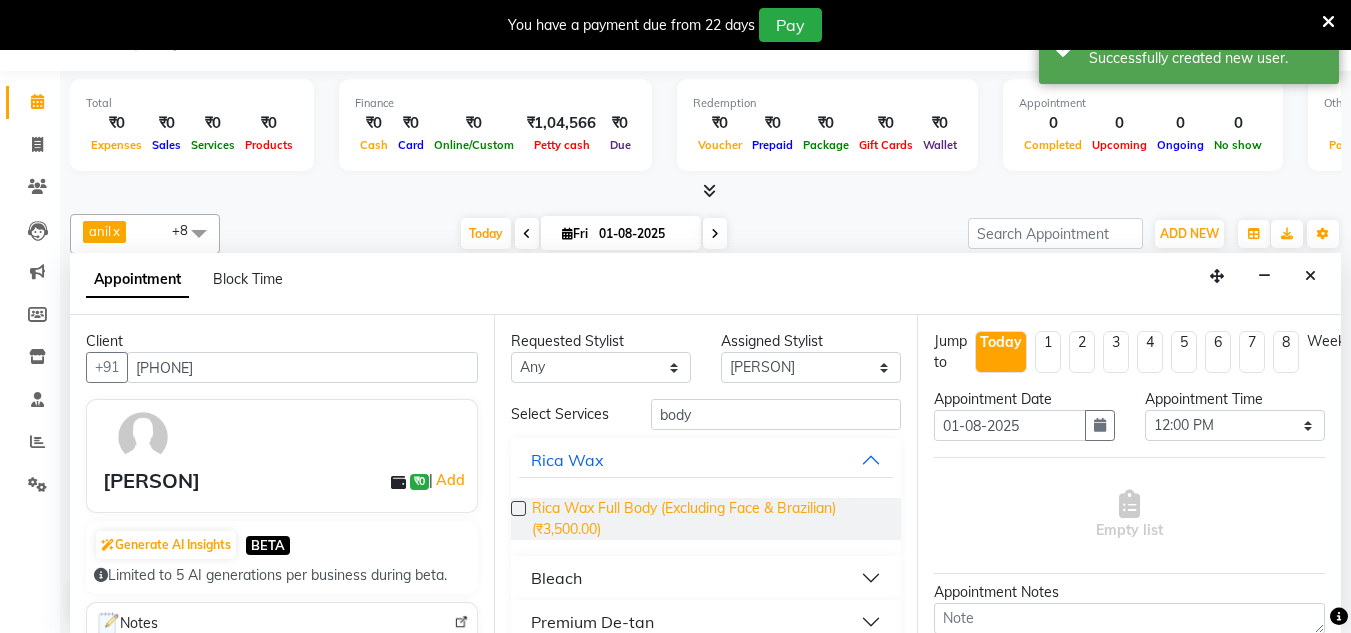 click on "Rica Wax Full Body (Excluding Face & Brazilian) (₹3,500.00)" at bounding box center [709, 519] 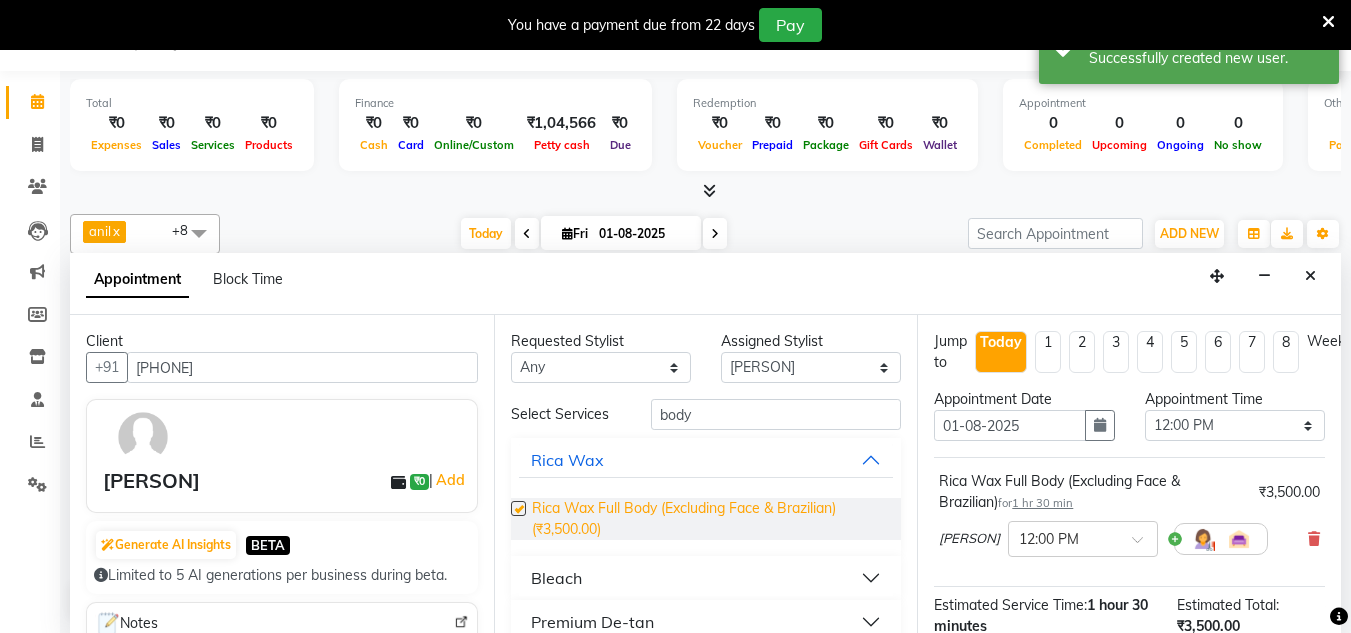 checkbox on "false" 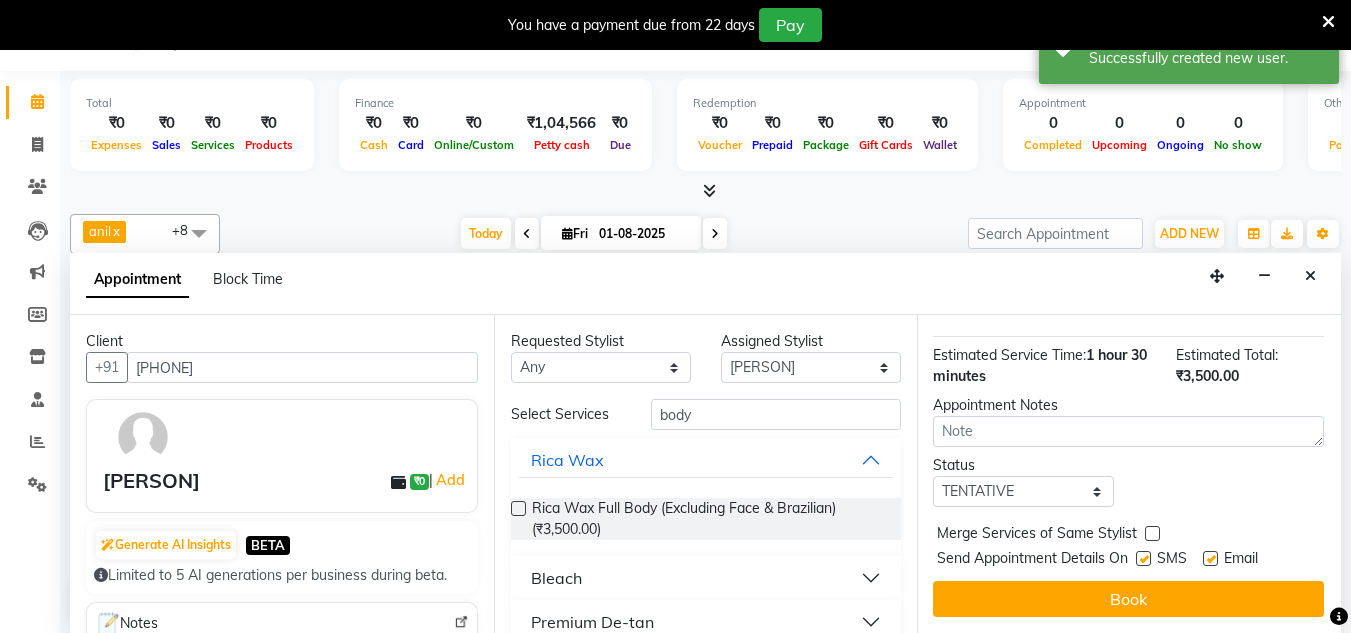 scroll, scrollTop: 265, scrollLeft: 5, axis: both 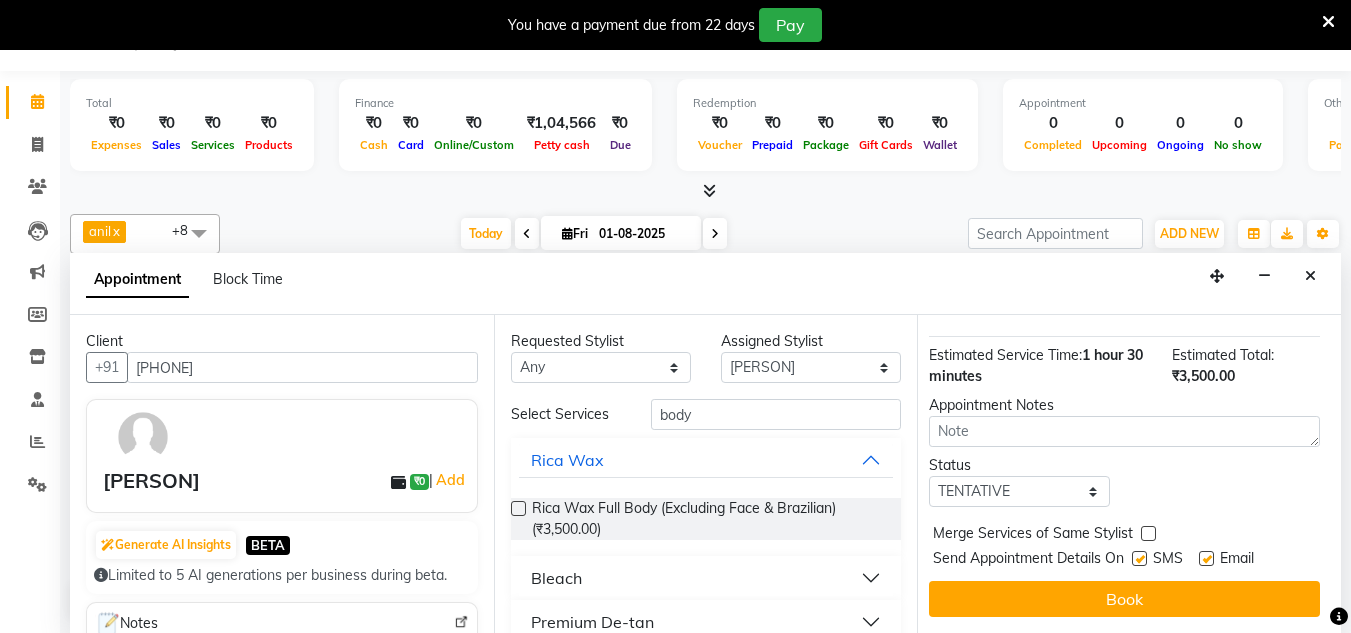 click on "Jump to Today 1 2 3 4 5 6 7 8 Weeks Appointment Date 01-08-2025 Appointment Time Select 09:00 AM 09:15 AM 09:30 AM 09:45 AM 10:00 AM 10:15 AM 10:30 AM 10:45 AM 11:00 AM 11:15 AM 11:30 AM 11:45 AM 12:00 PM 12:15 PM 12:30 PM 12:45 PM 01:00 PM 01:15 PM 01:30 PM 01:45 PM 02:00 PM 02:15 PM 02:30 PM 02:45 PM 03:00 PM 03:15 PM 03:30 PM 03:45 PM 04:00 PM 04:15 PM 04:30 PM 04:45 PM 05:00 PM 05:15 PM 05:30 PM 05:45 PM 06:00 PM 06:15 PM 06:30 PM 06:45 PM 07:00 PM 07:15 PM 07:30 PM 07:45 PM 08:00 PM Rica Wax Full Body (Excluding Face & Brazilian) for 1 hr 30 min ₹3,500.00 [PERSON] × 12:00 PM Estimated Service Time: 1 hour 30 minutes Estimated Total: ₹3,500.00 Appointment Notes Status Select TENTATIVE CONFIRM CHECK-IN UPCOMING Merge Services of Same Stylist Send Appointment Details On SMS Email Book" at bounding box center (1129, 474) 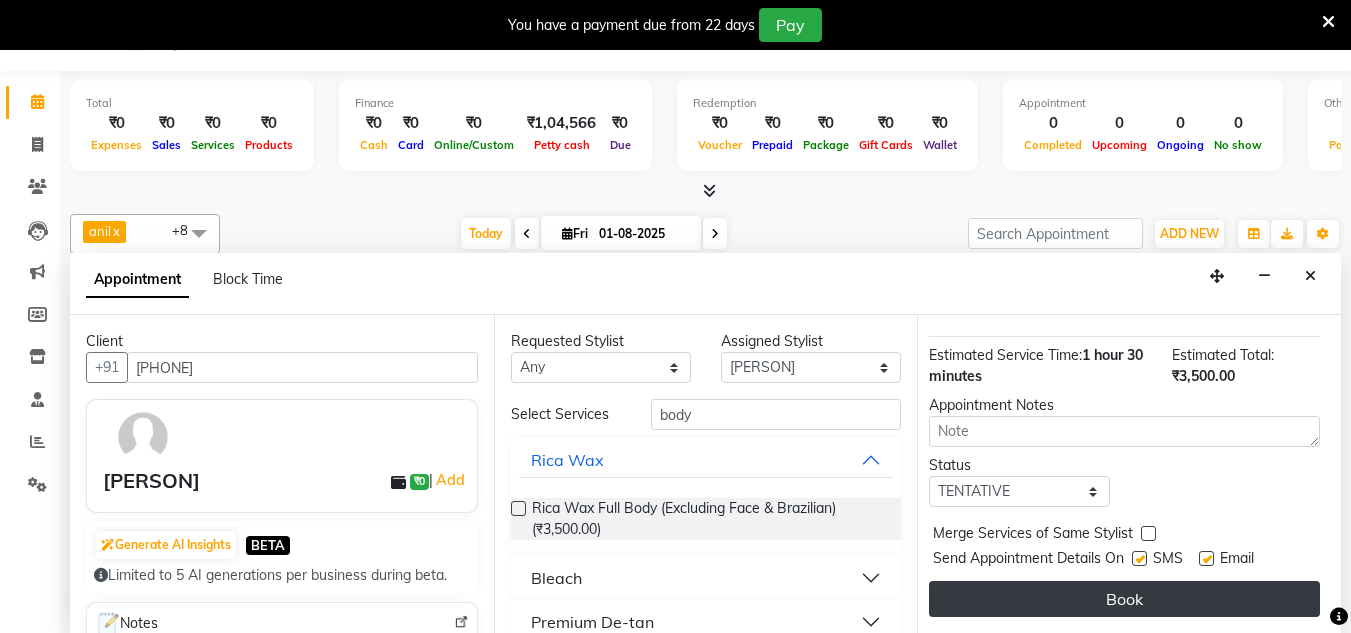 click on "Book" at bounding box center (1124, 599) 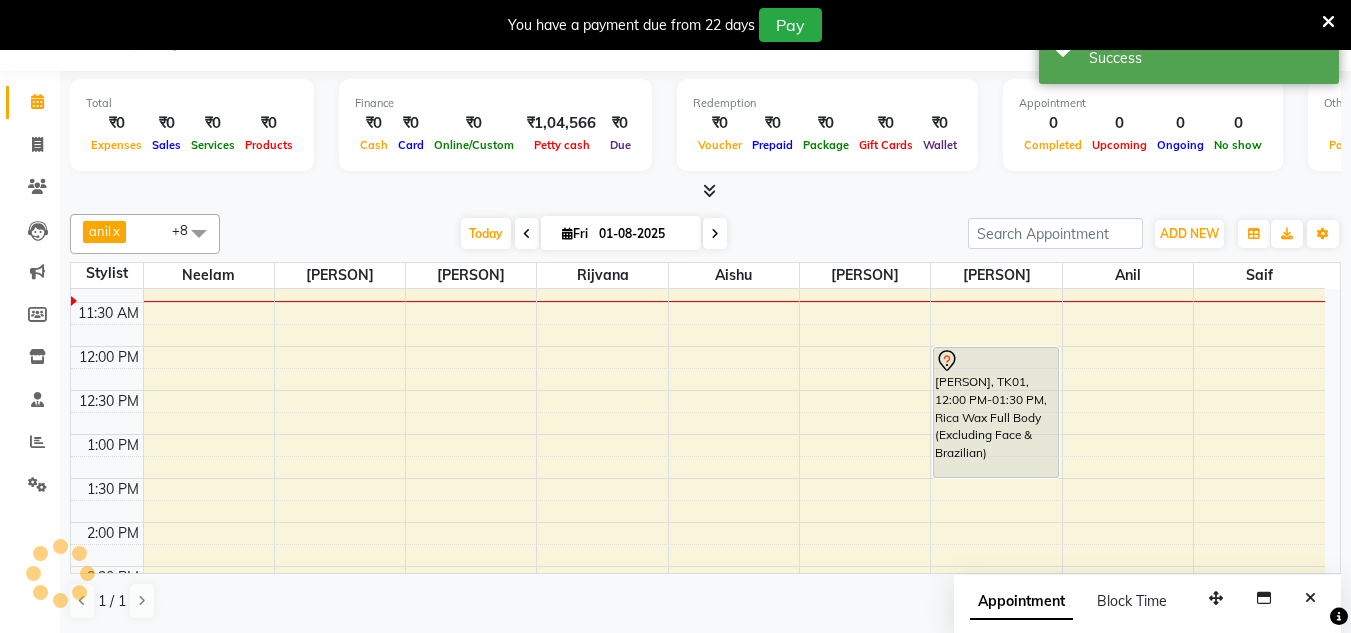 scroll, scrollTop: 0, scrollLeft: 0, axis: both 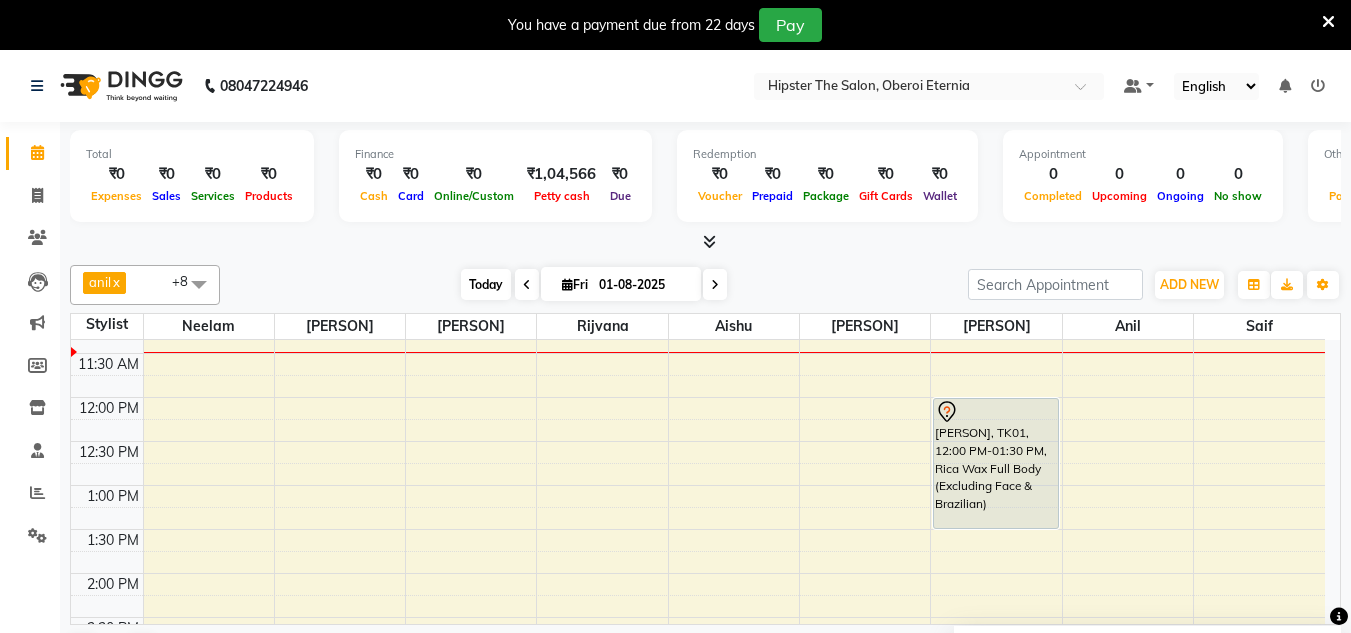 click on "Today" at bounding box center (486, 284) 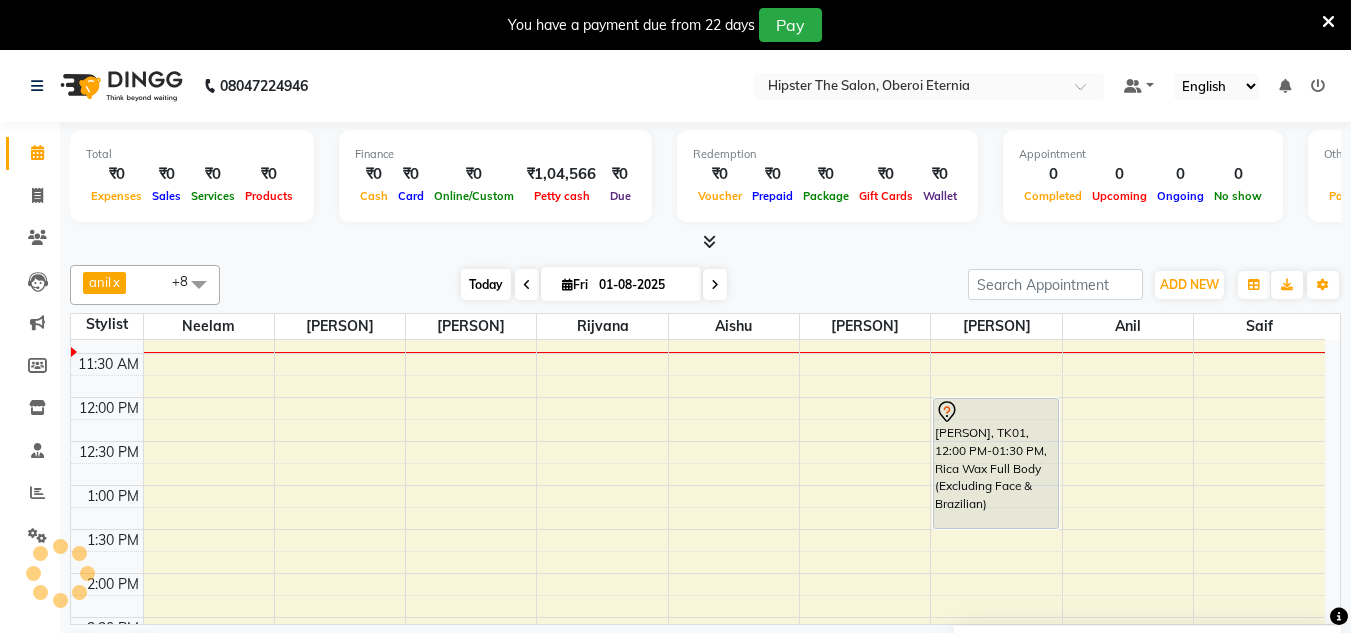 scroll, scrollTop: 265, scrollLeft: 0, axis: vertical 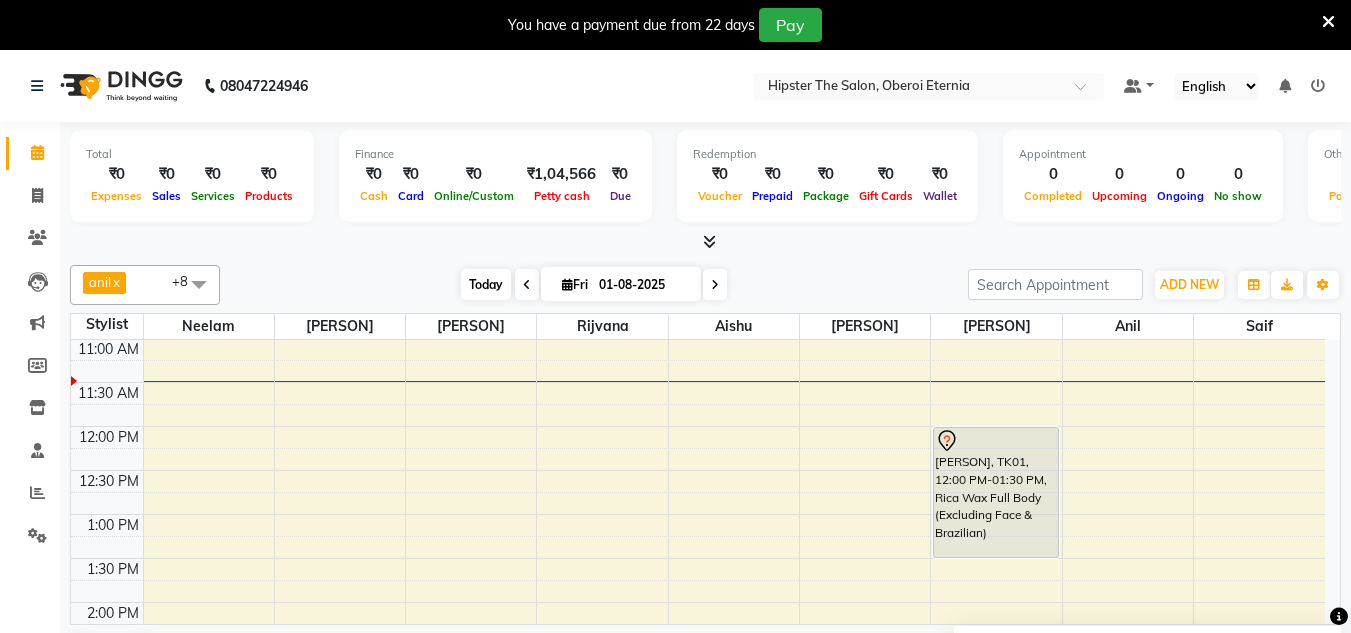 click on "Today" at bounding box center (486, 284) 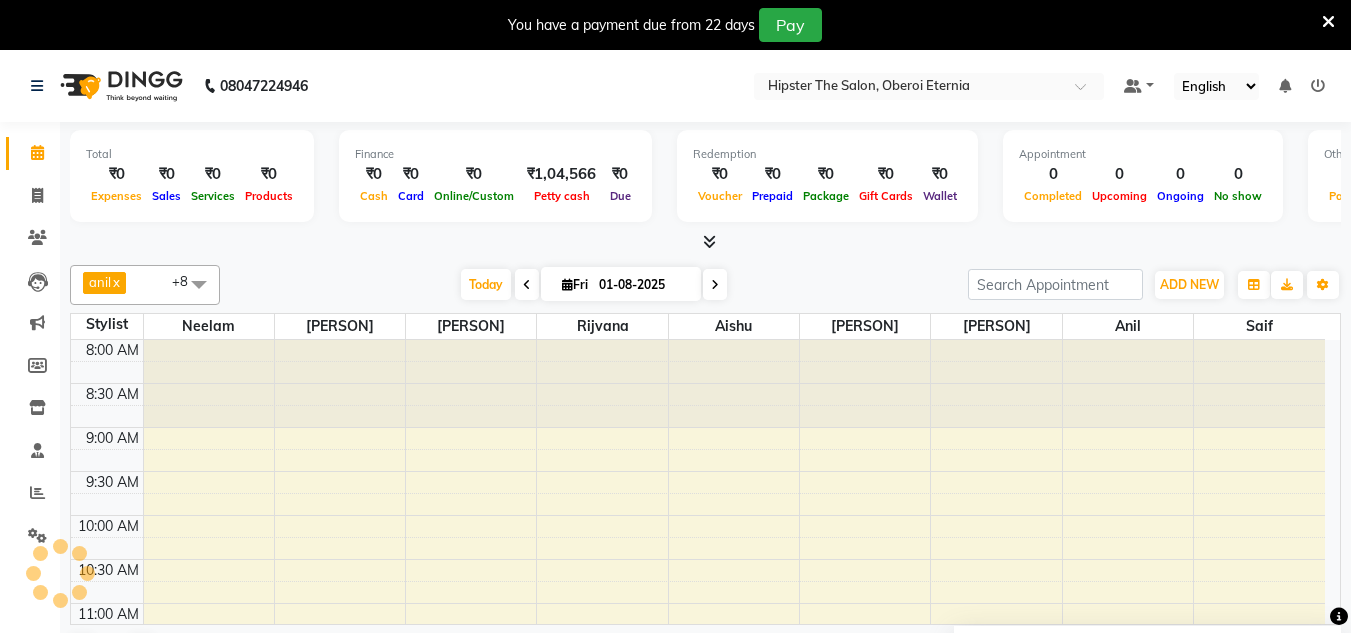 scroll, scrollTop: 265, scrollLeft: 0, axis: vertical 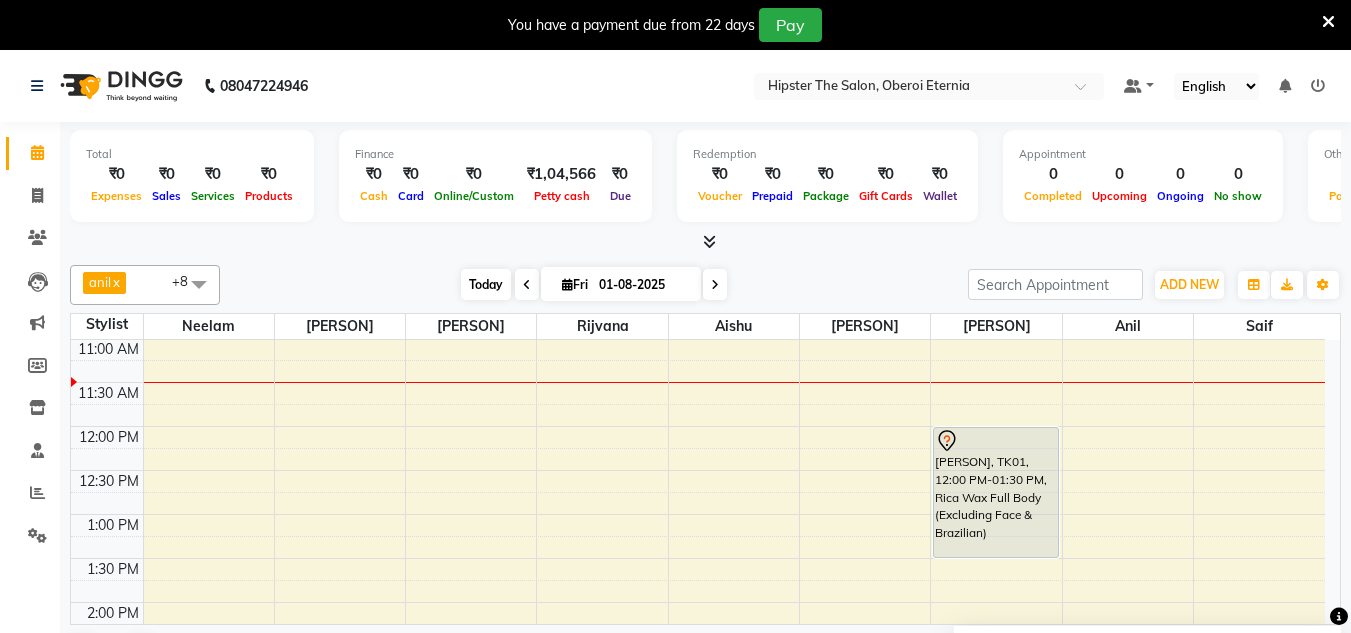 click on "Today" at bounding box center [486, 284] 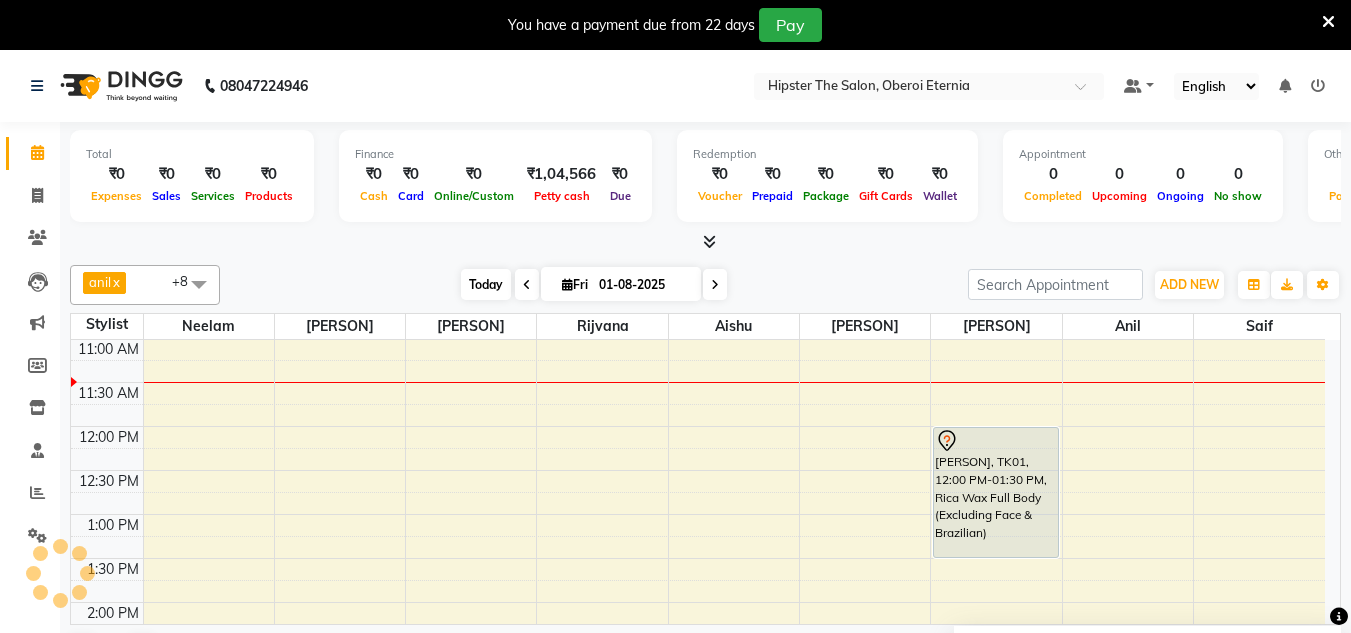 scroll, scrollTop: 265, scrollLeft: 0, axis: vertical 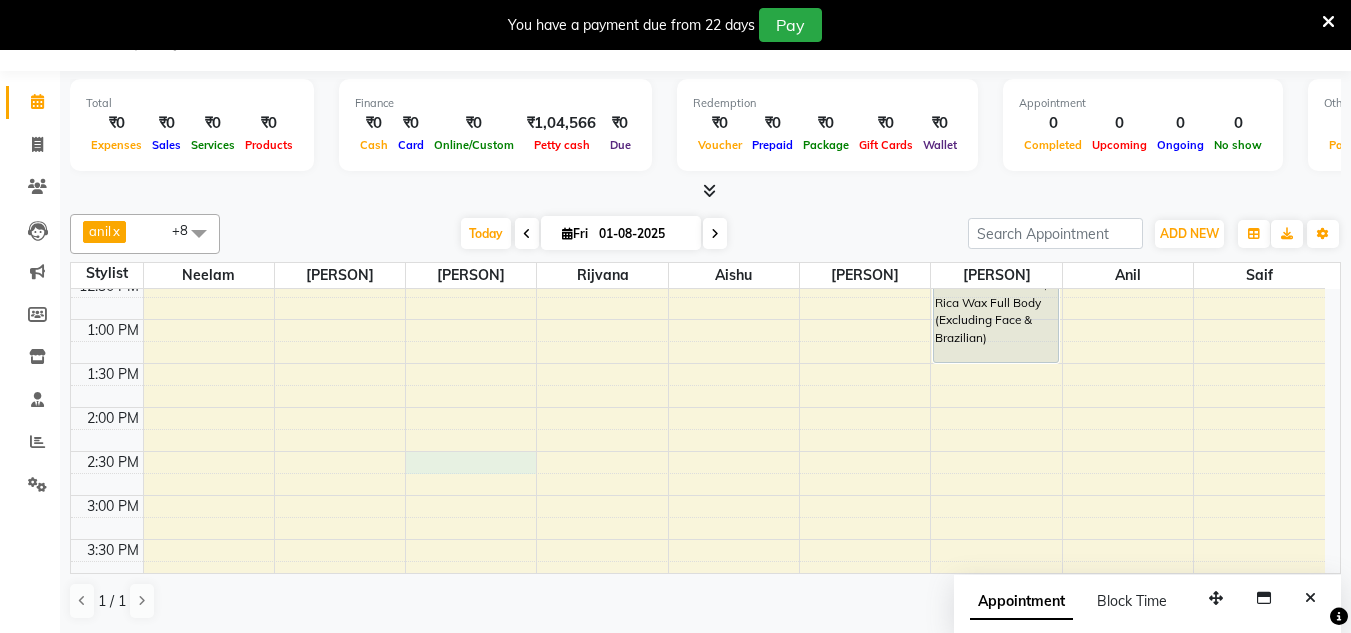 click on "8:00 AM 8:30 AM 9:00 AM 9:30 AM 10:00 AM 10:30 AM 11:00 AM 11:30 AM 12:00 PM 12:30 PM 1:00 PM 1:30 PM 2:00 PM 2:30 PM 3:00 PM 3:30 PM 4:00 PM 4:30 PM 5:00 PM 5:30 PM 6:00 PM 6:30 PM 7:00 PM 7:30 PM 8:00 PM 8:30 PM [PERSON], TK01, 12:00 PM-01:30 PM, Rica Wax Full Body (Excluding Face & Brazilian)" at bounding box center (698, 451) 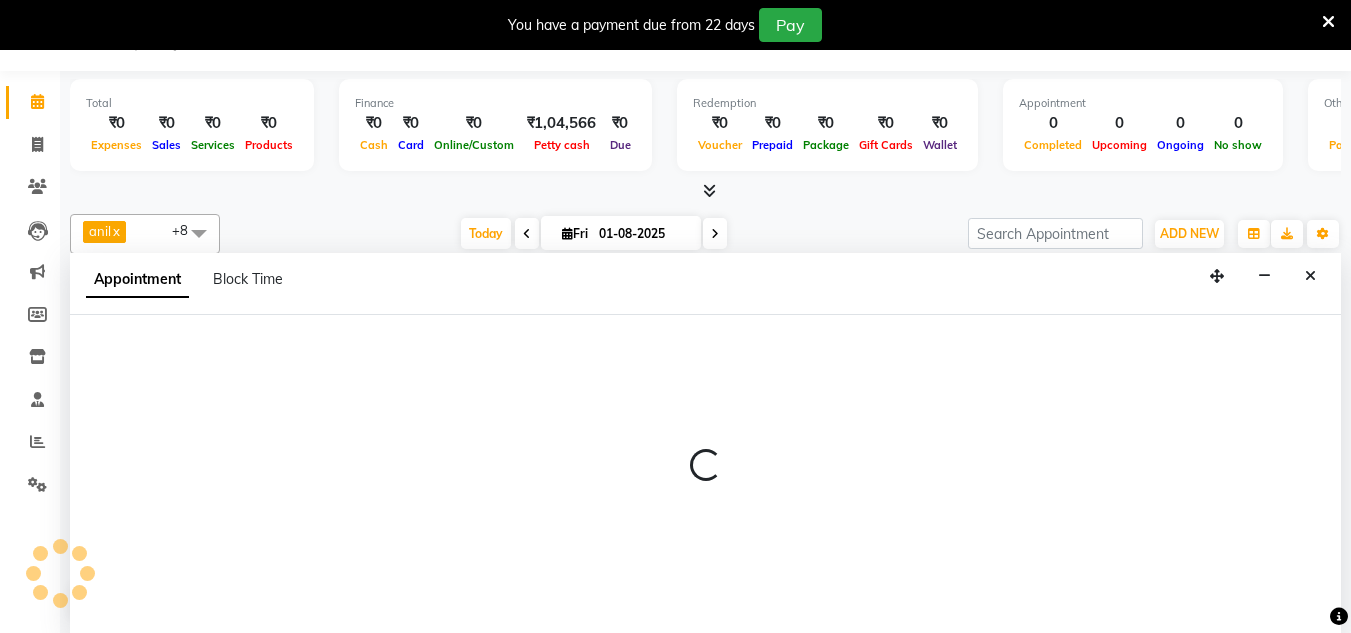 select on "85980" 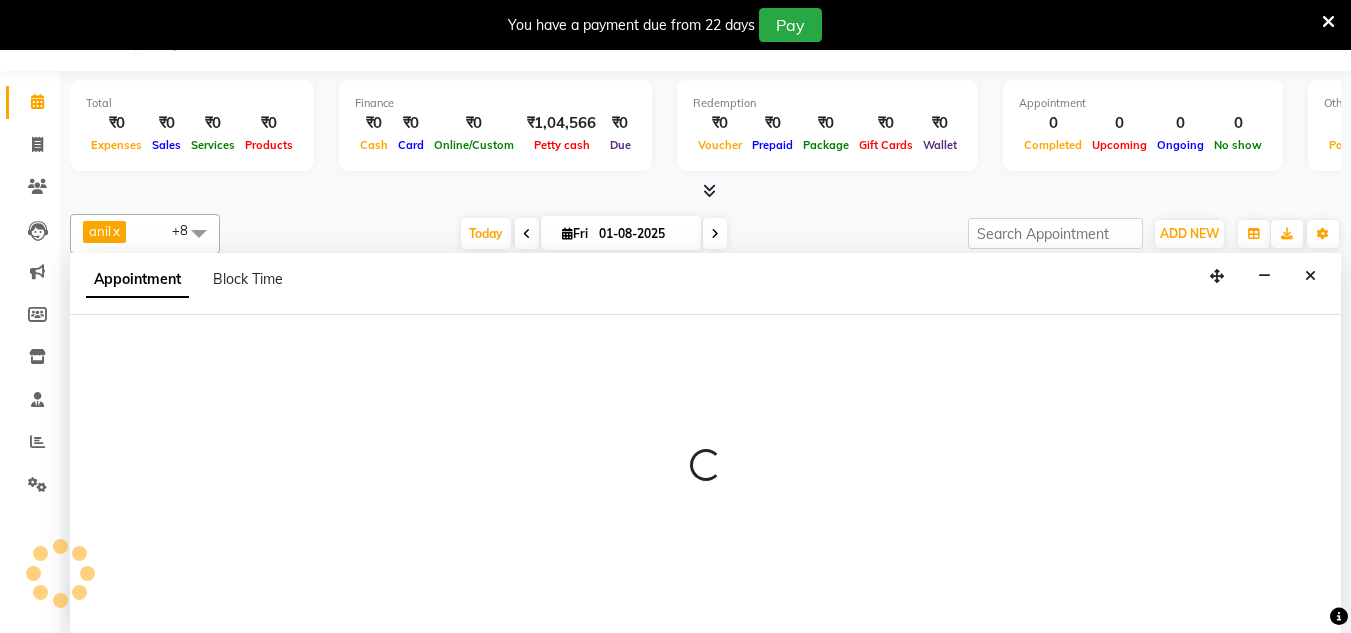 select on "tentative" 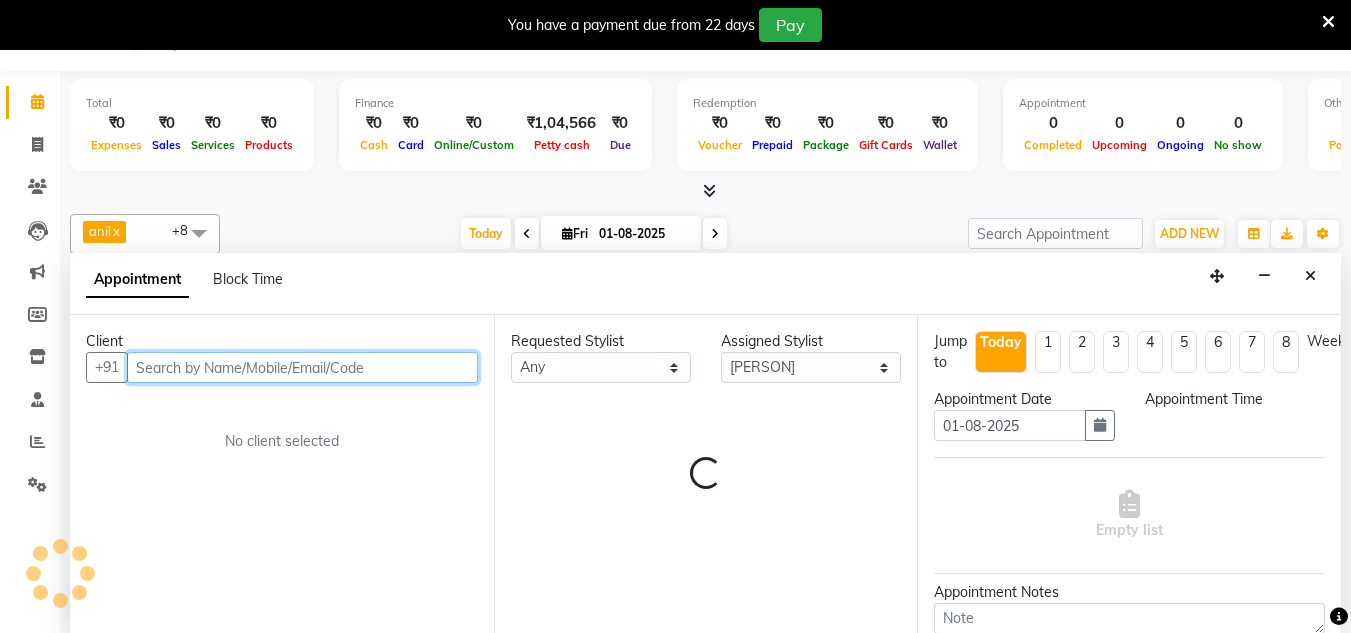 select on "870" 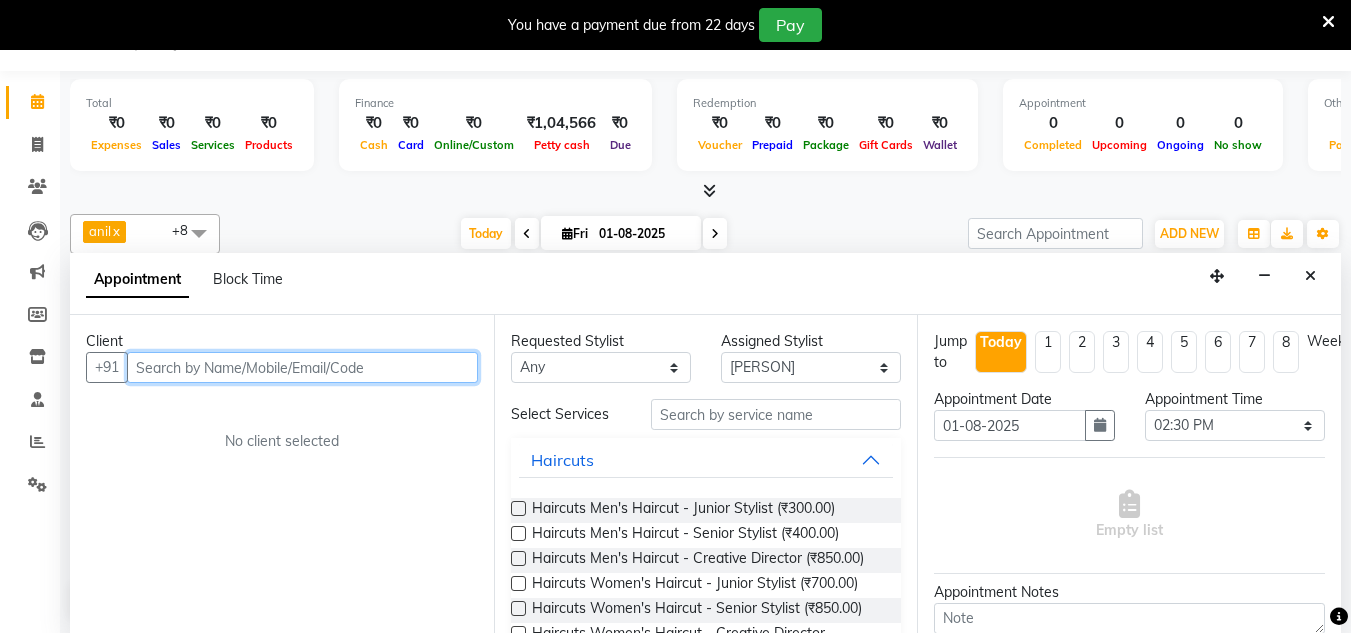 click at bounding box center [302, 367] 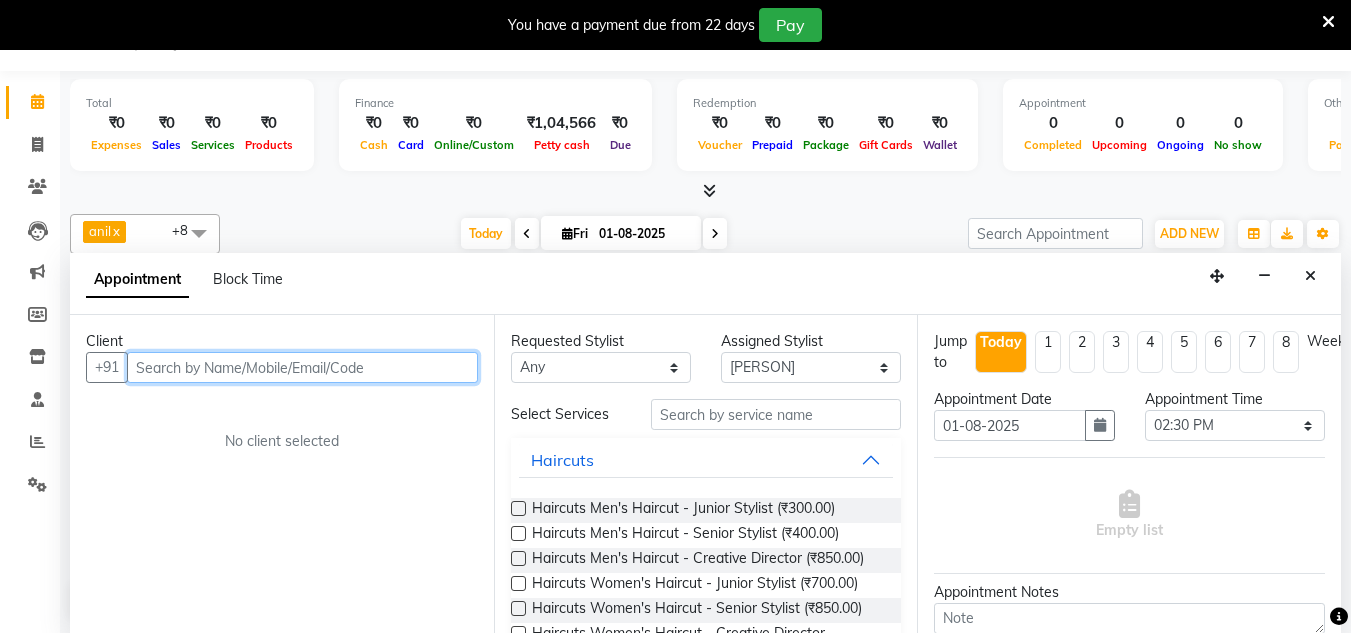 click at bounding box center [302, 367] 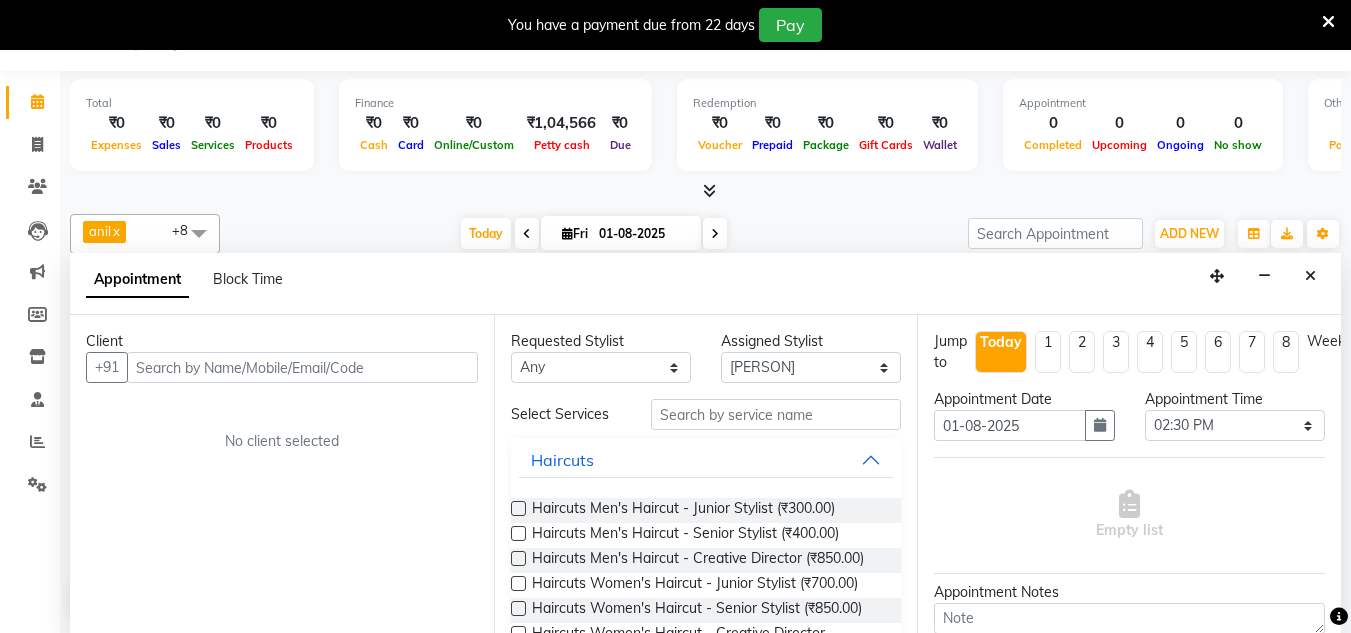click on "Client" at bounding box center [282, 341] 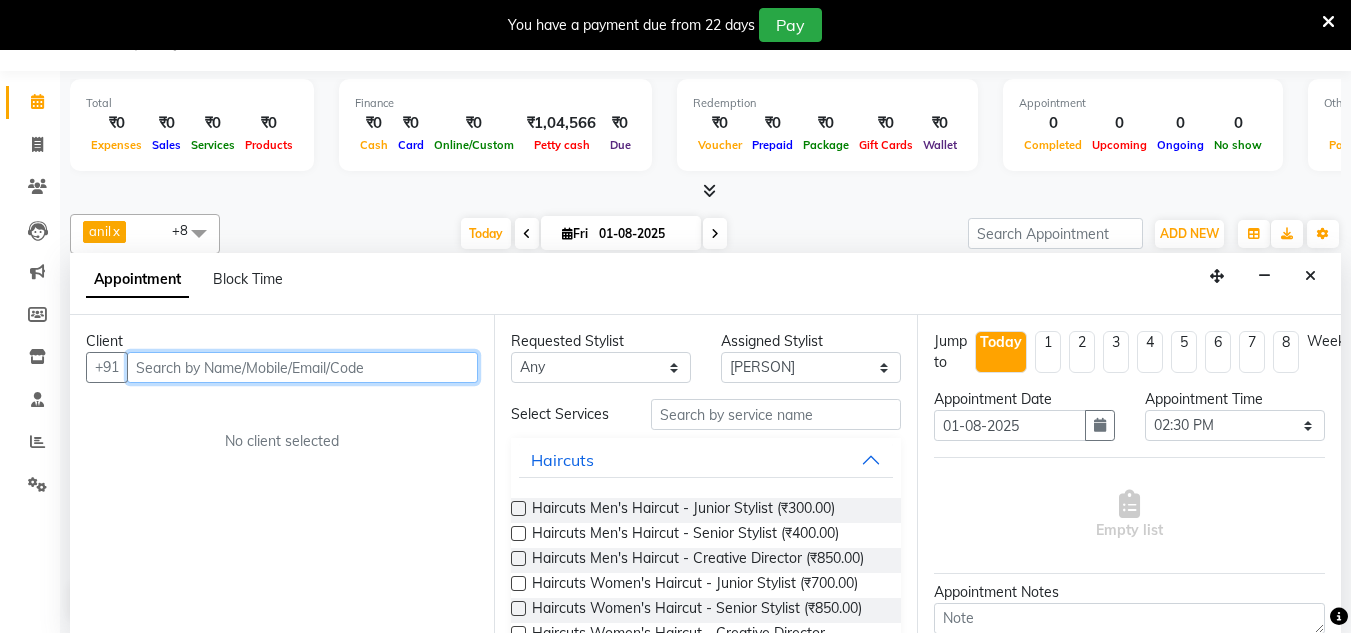 click at bounding box center (302, 367) 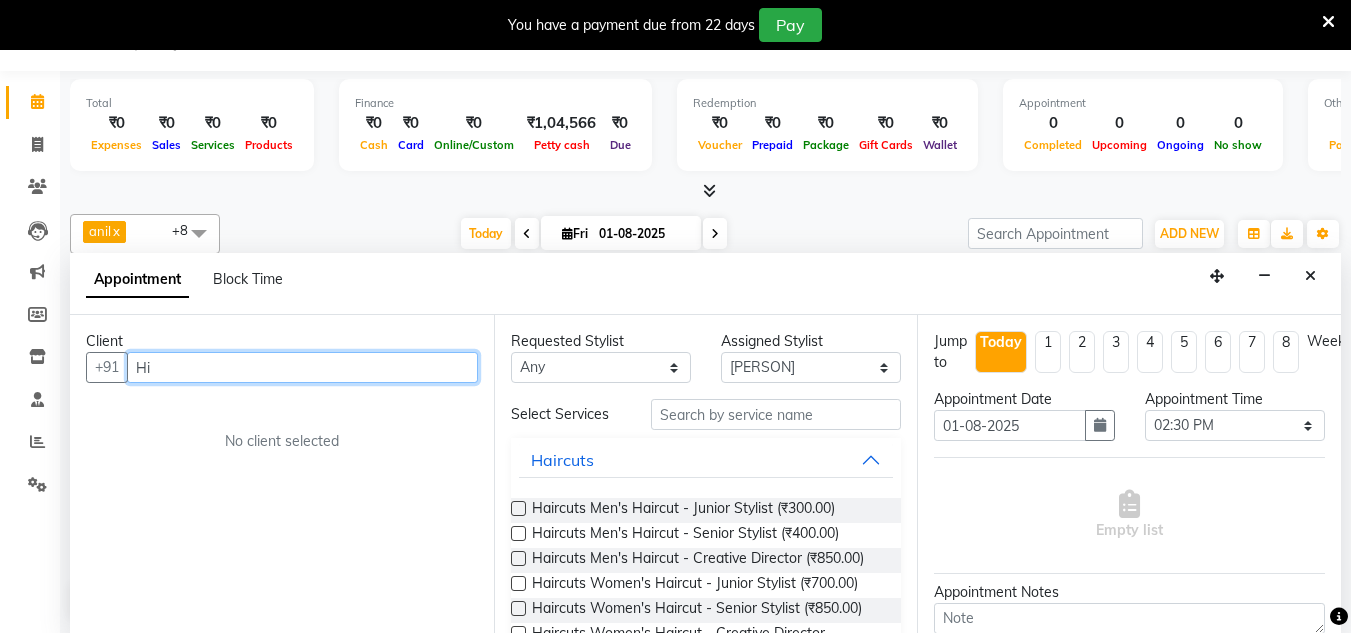 type on "H" 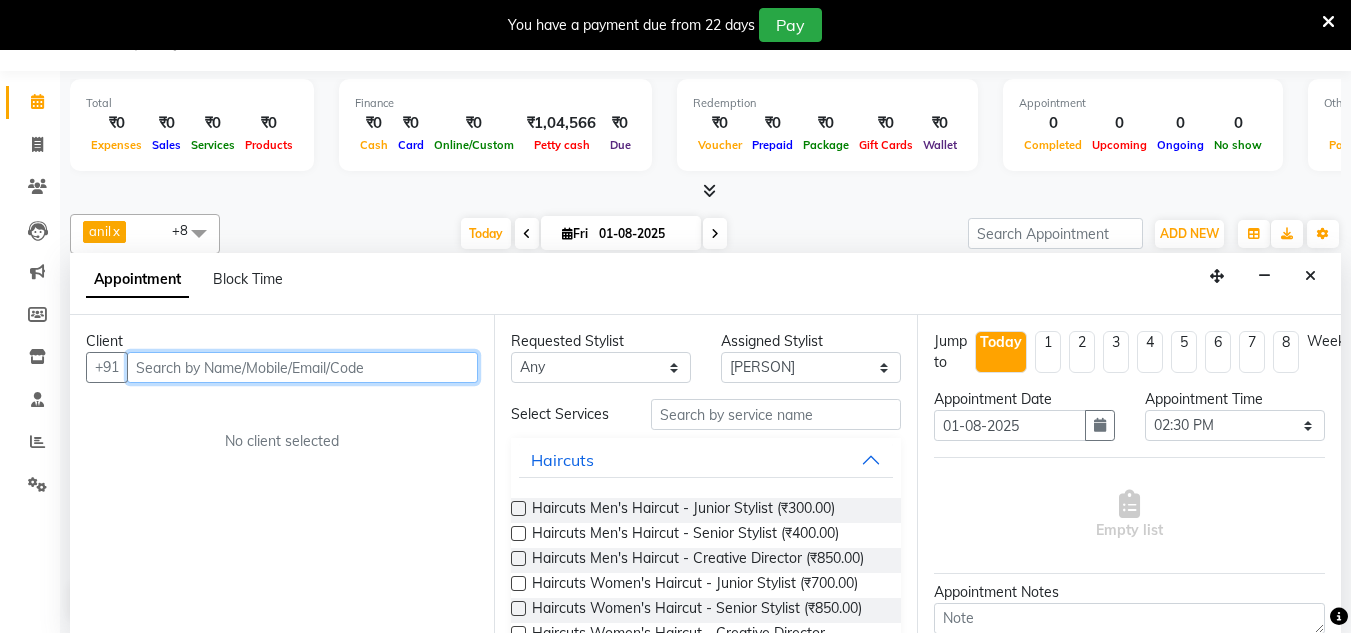 click at bounding box center [302, 367] 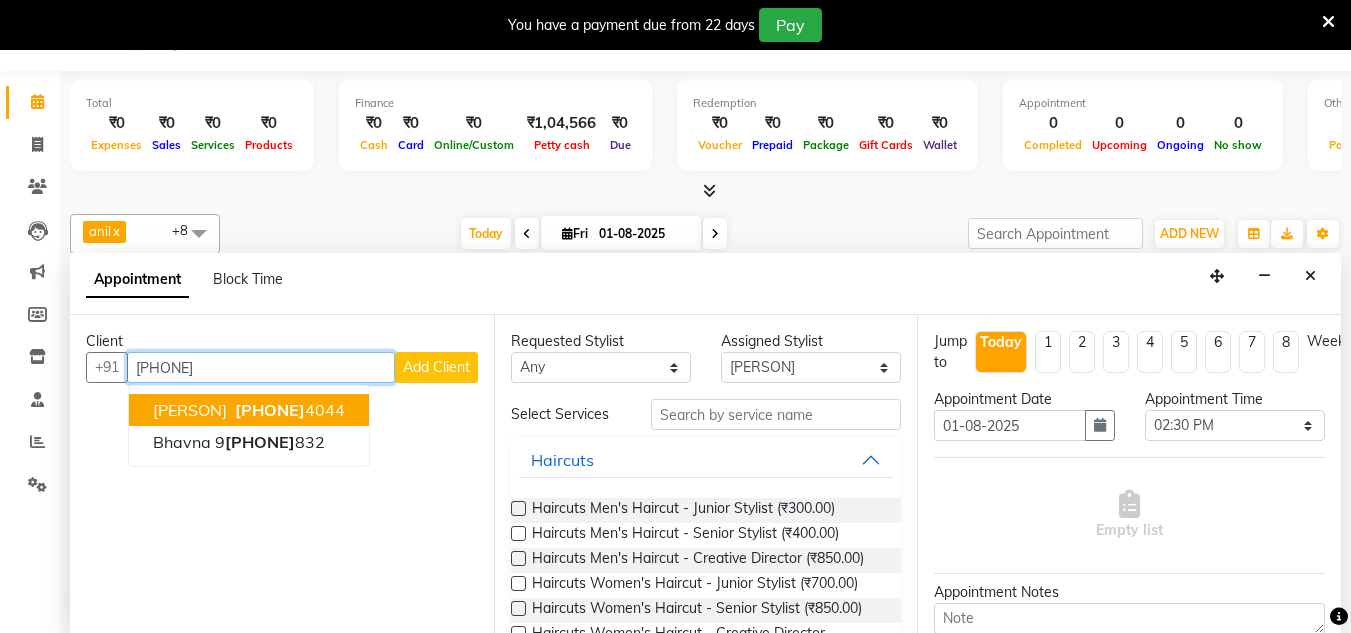 click on "[PHONE]" at bounding box center (270, 410) 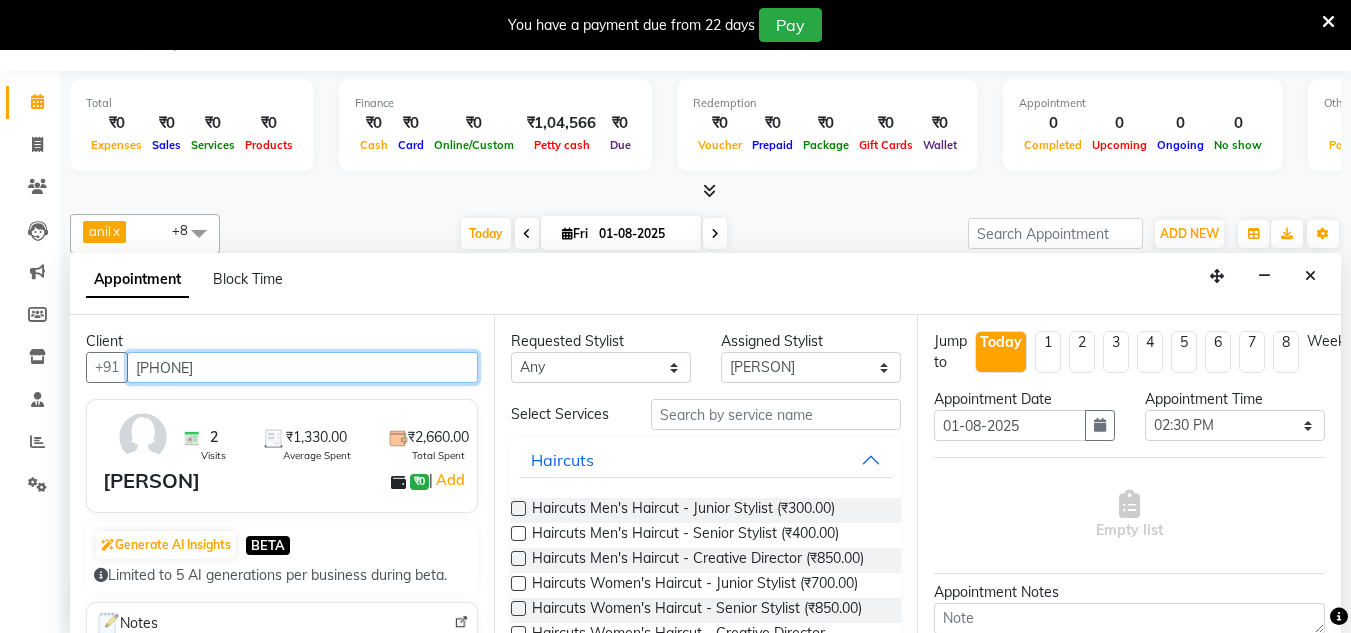 type on "[PHONE]" 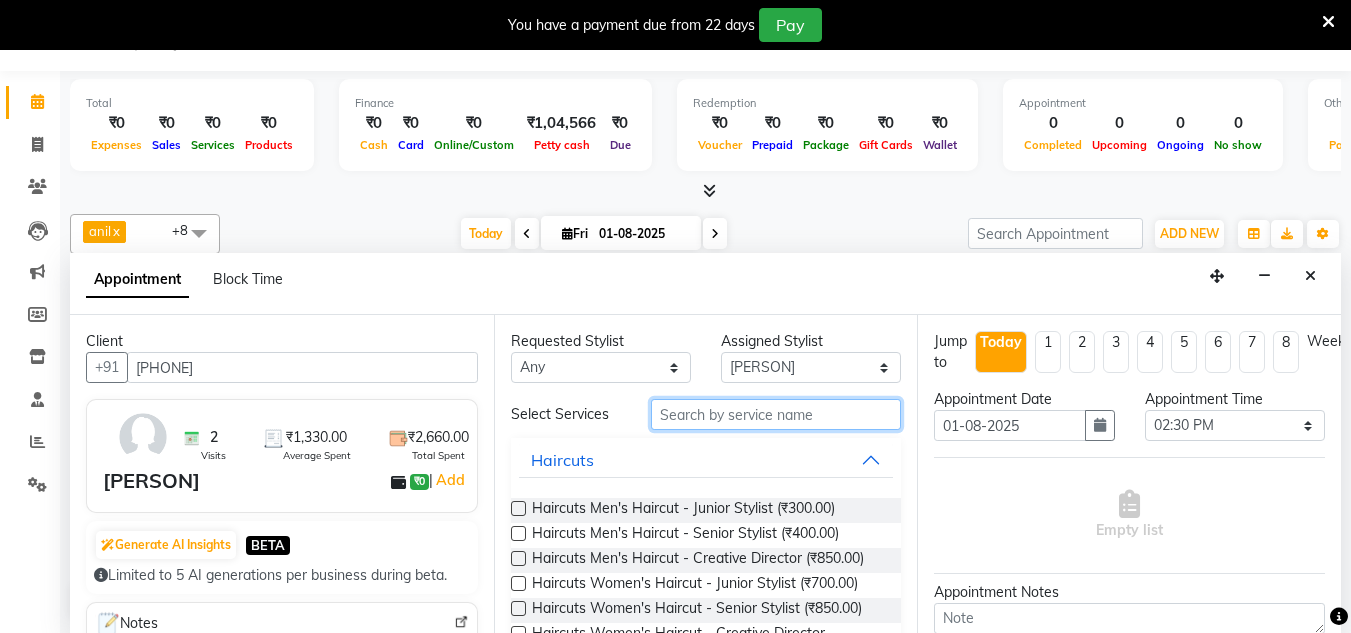 click at bounding box center (776, 414) 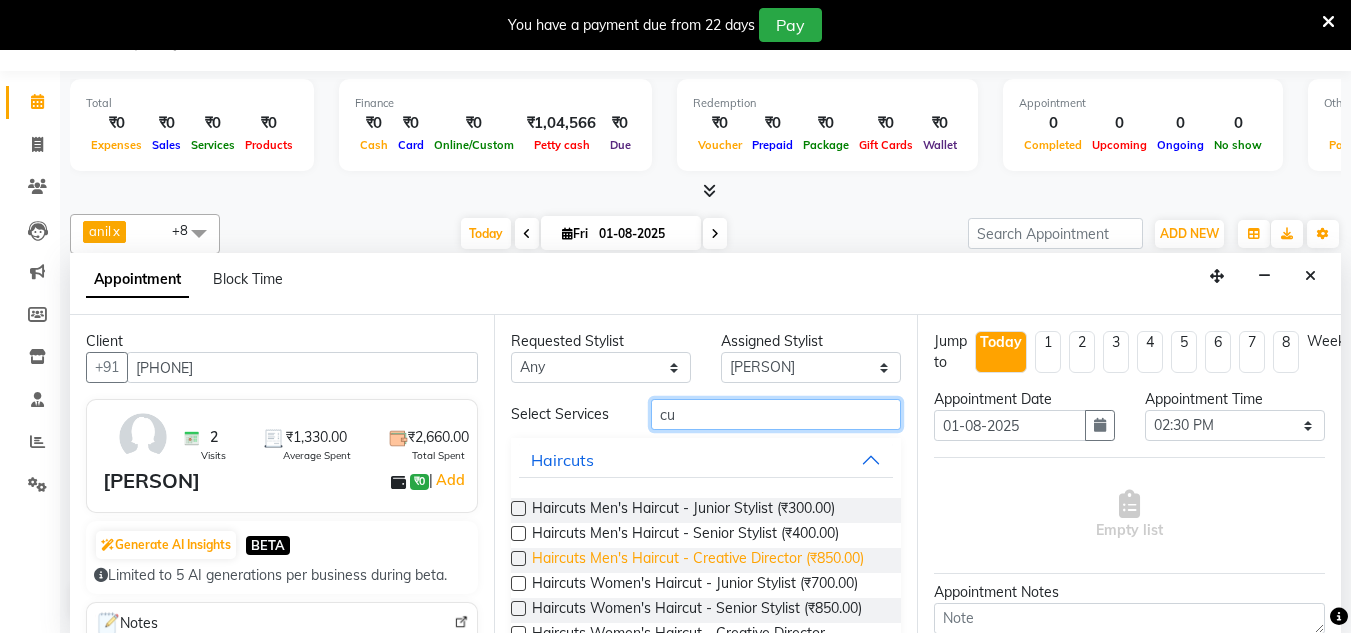 type on "c" 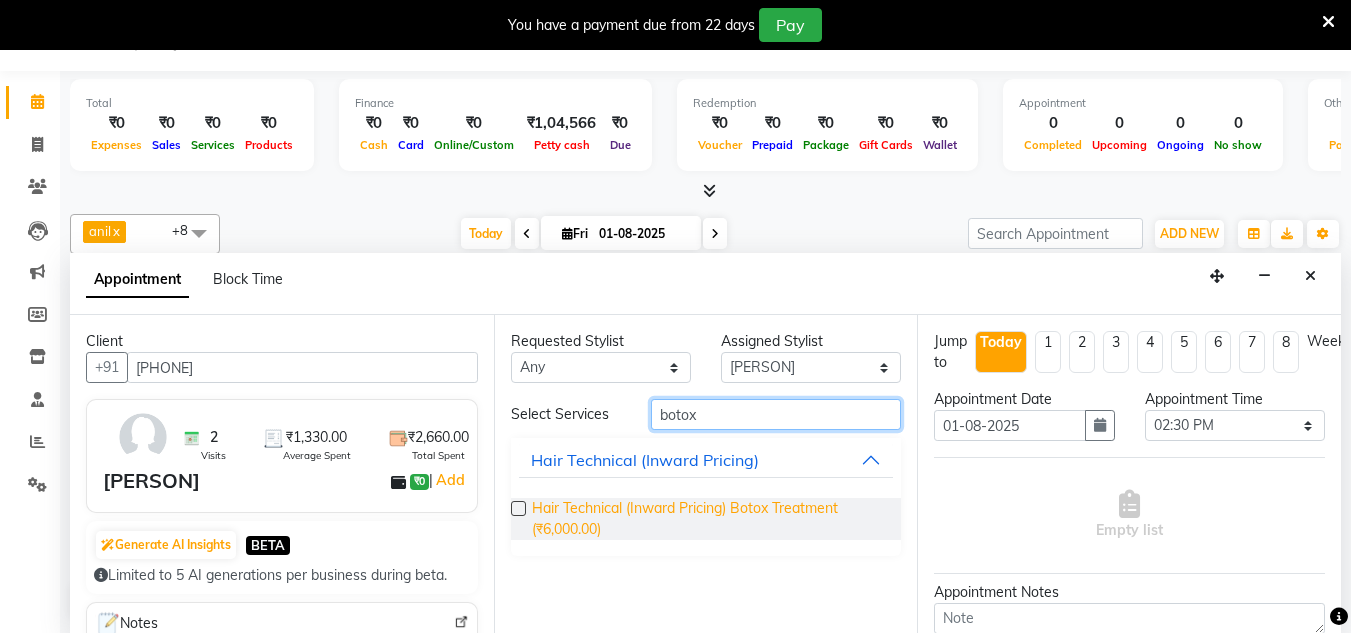 type on "botox" 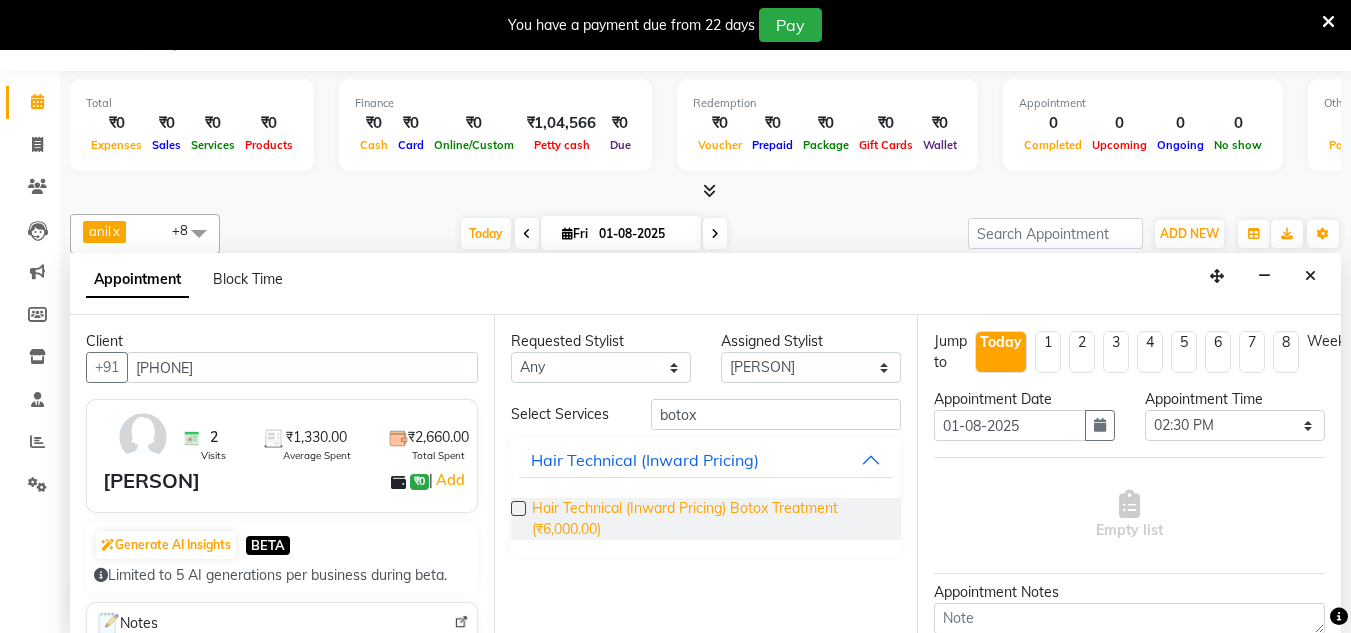 click on "Hair Technical (Inward Pricing) Botox Treatment (₹6,000.00)" at bounding box center (709, 519) 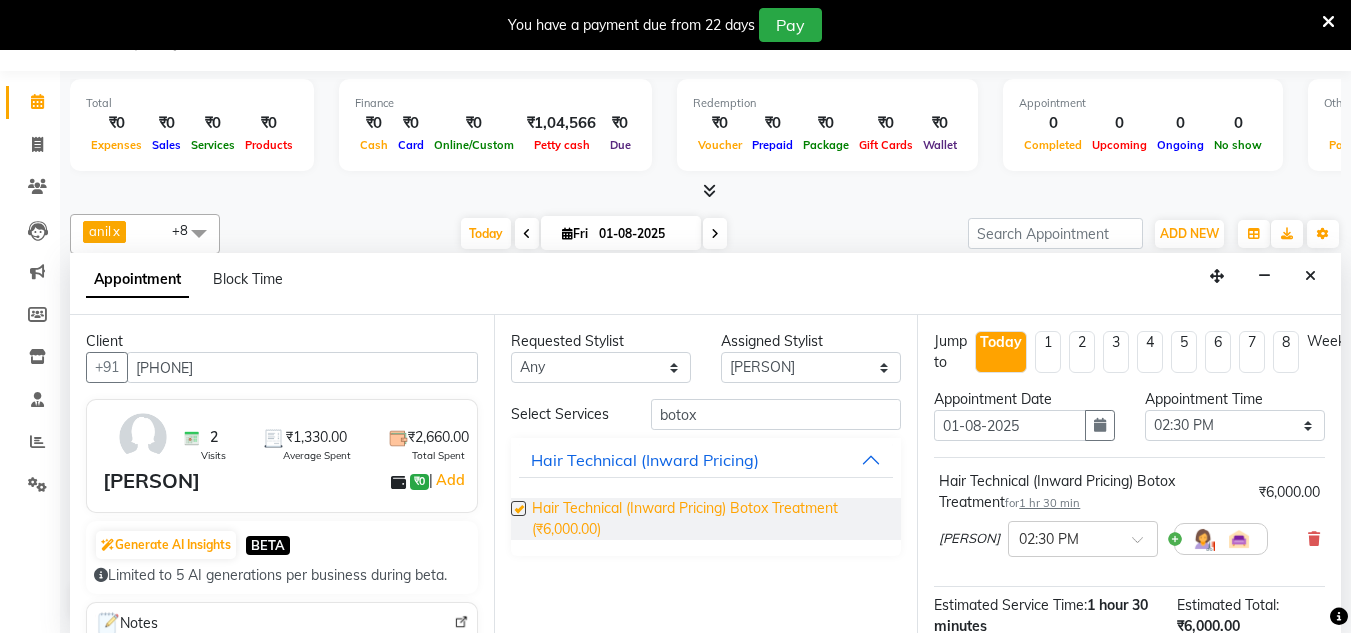 checkbox on "false" 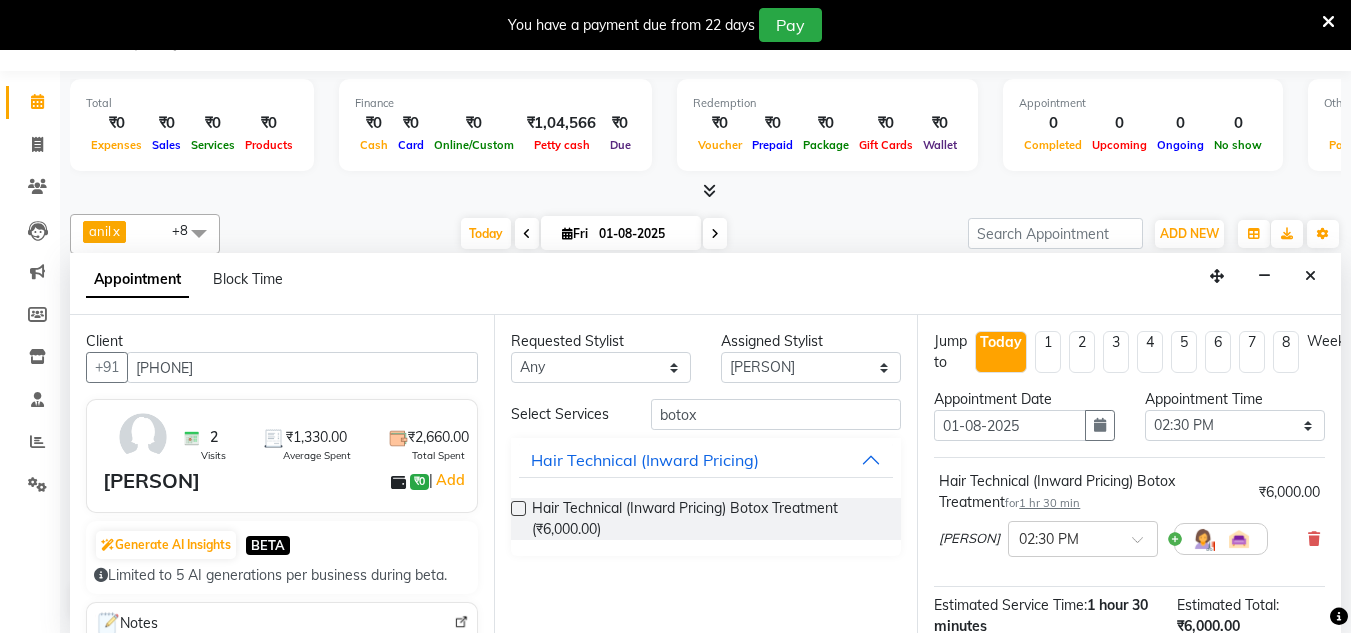 scroll, scrollTop: 265, scrollLeft: 15, axis: both 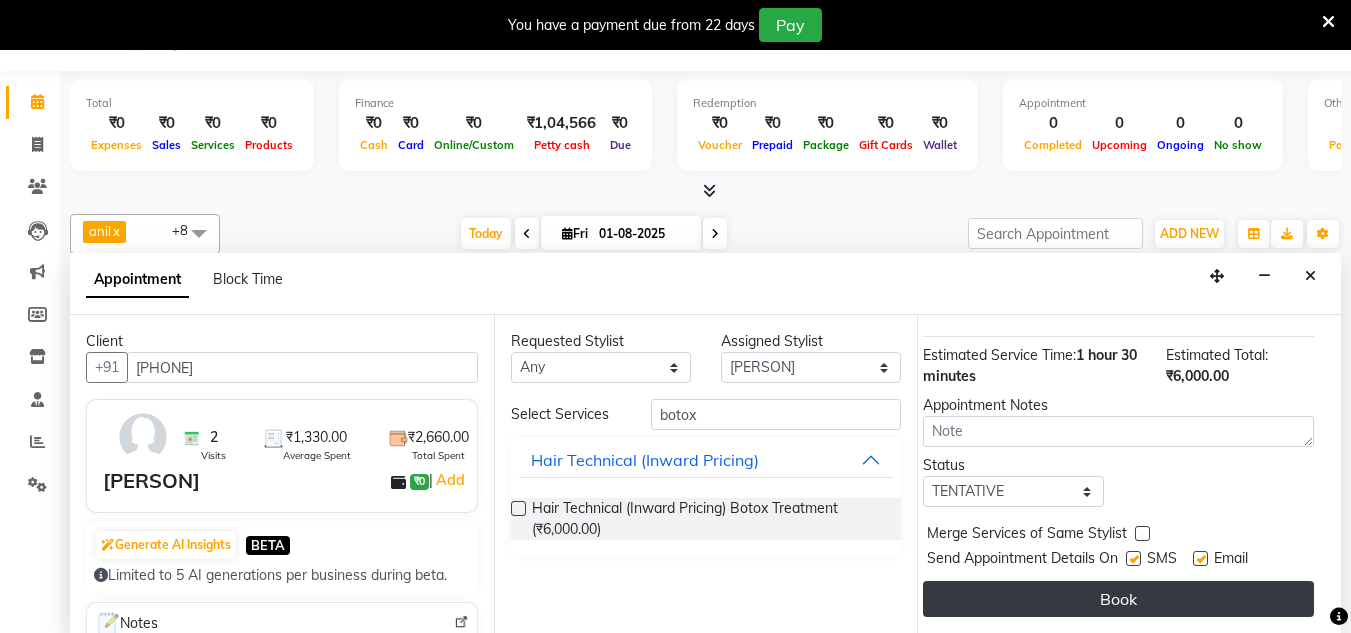 click on "Book" at bounding box center (1118, 599) 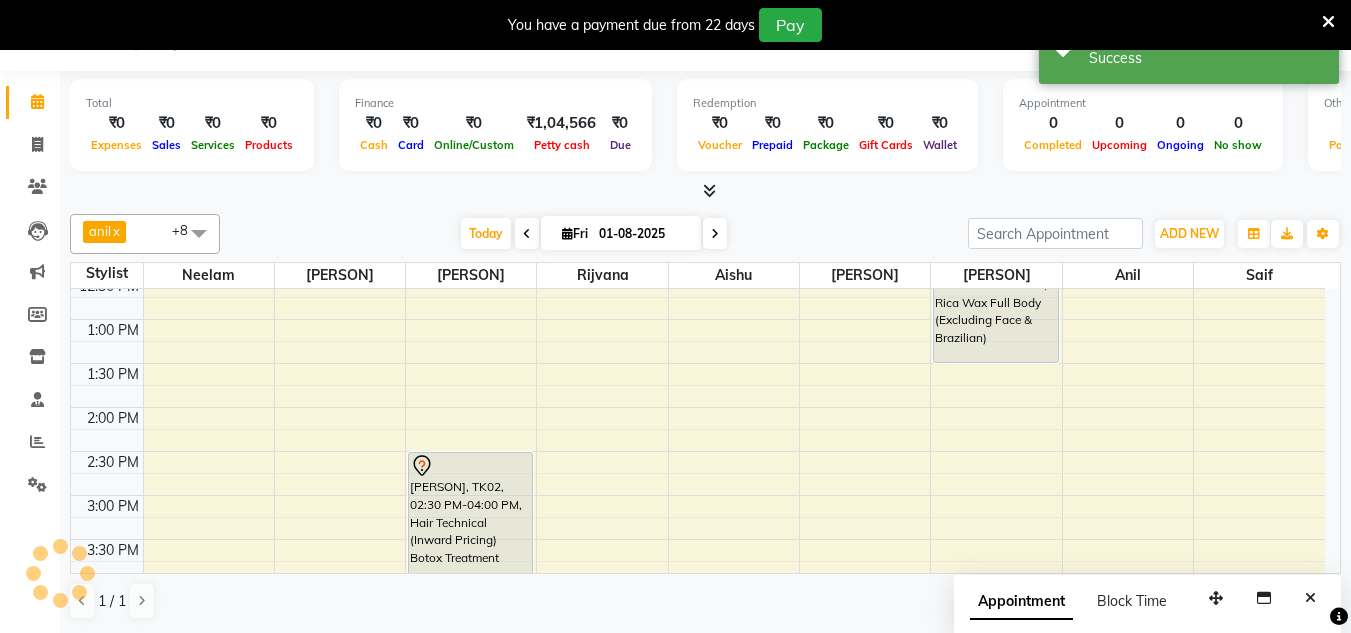 scroll, scrollTop: 0, scrollLeft: 0, axis: both 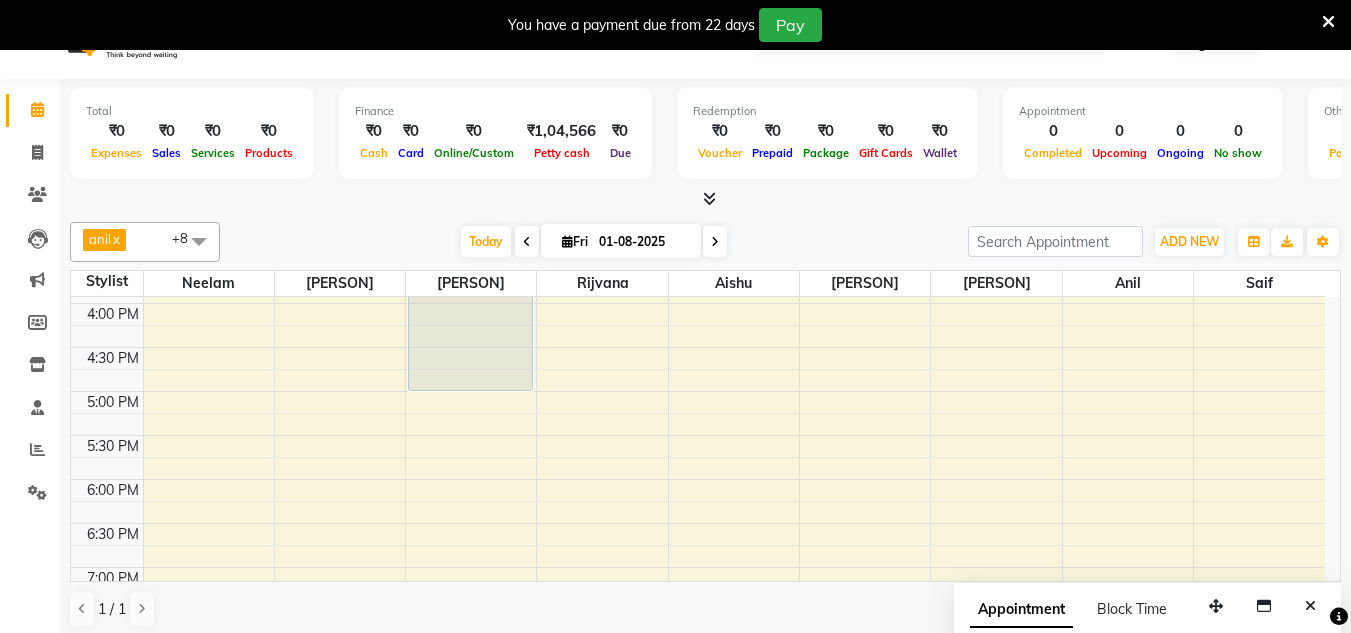 drag, startPoint x: 514, startPoint y: 436, endPoint x: 508, endPoint y: 381, distance: 55.326305 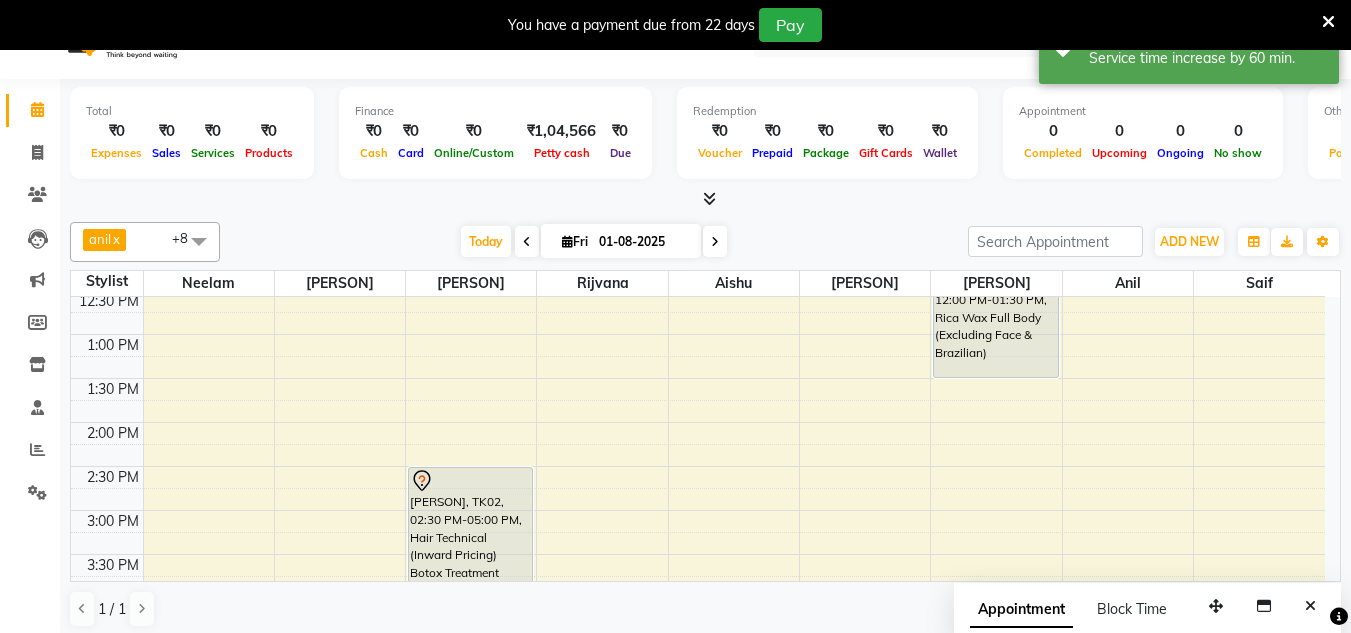 scroll, scrollTop: 401, scrollLeft: 0, axis: vertical 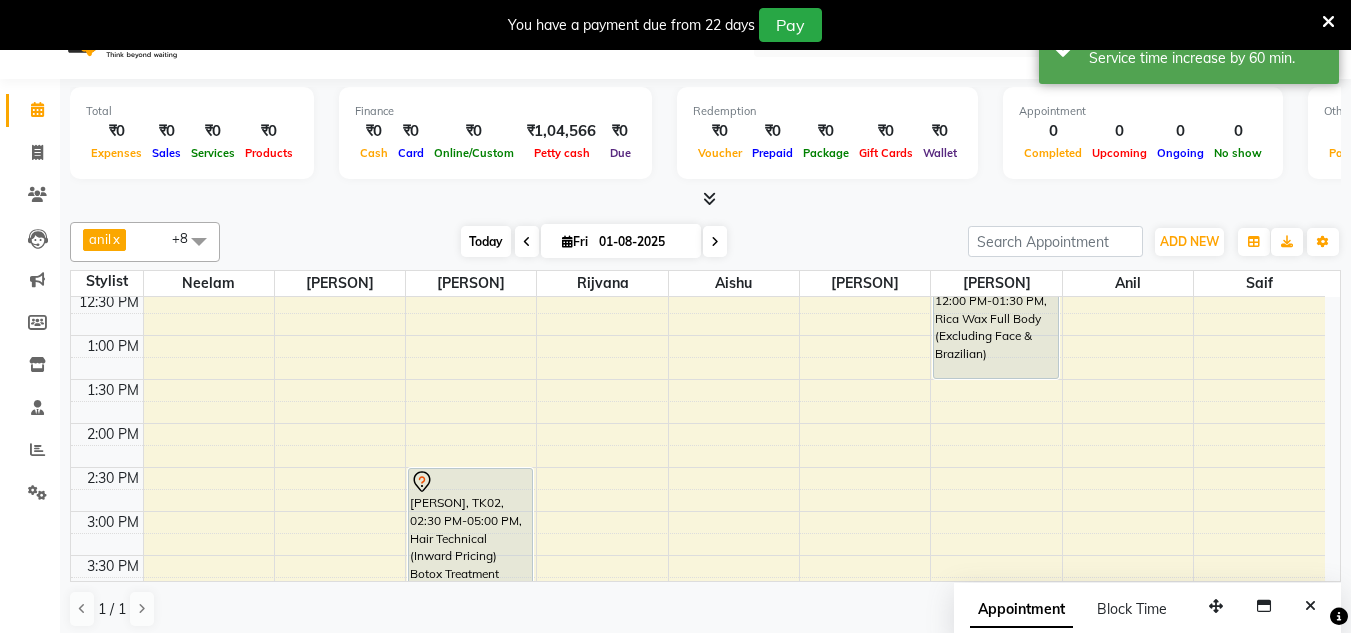 click on "Today" at bounding box center [486, 241] 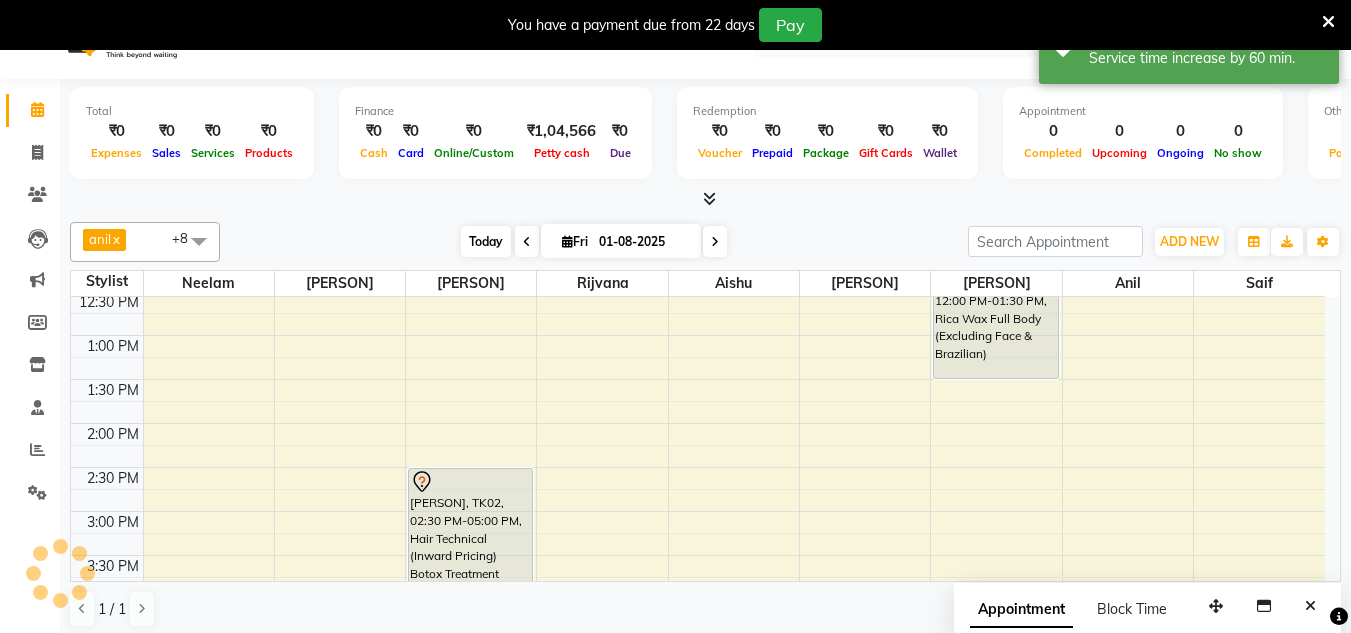 scroll, scrollTop: 265, scrollLeft: 0, axis: vertical 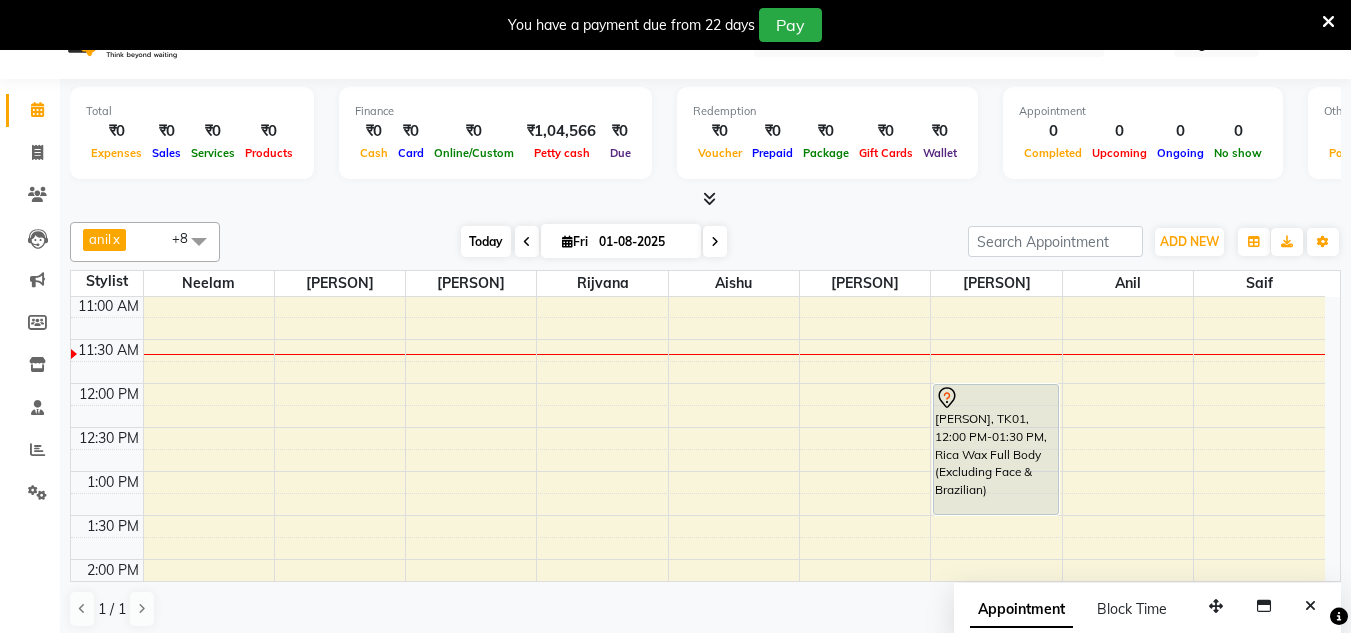 click on "Today" at bounding box center (486, 241) 